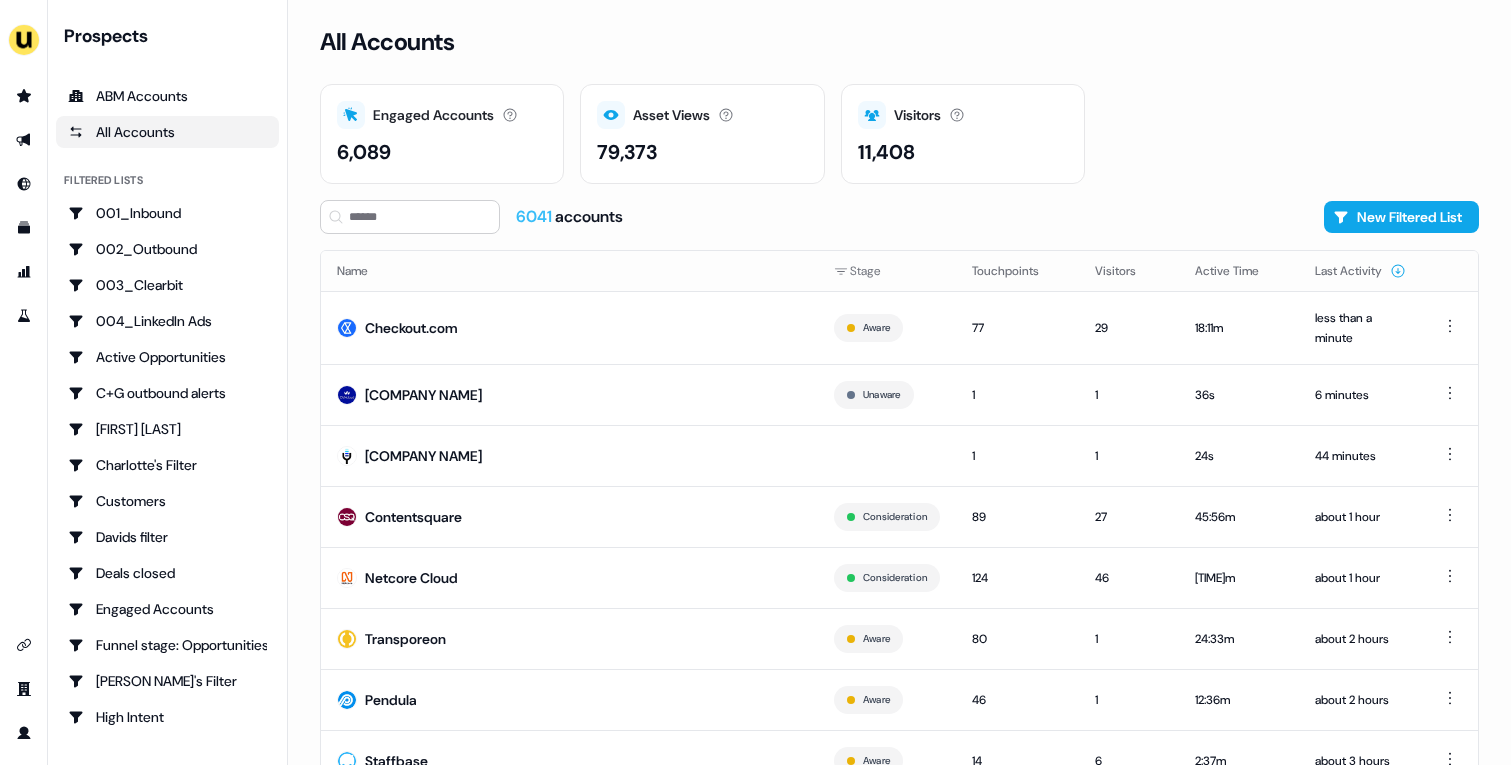 scroll, scrollTop: 0, scrollLeft: 0, axis: both 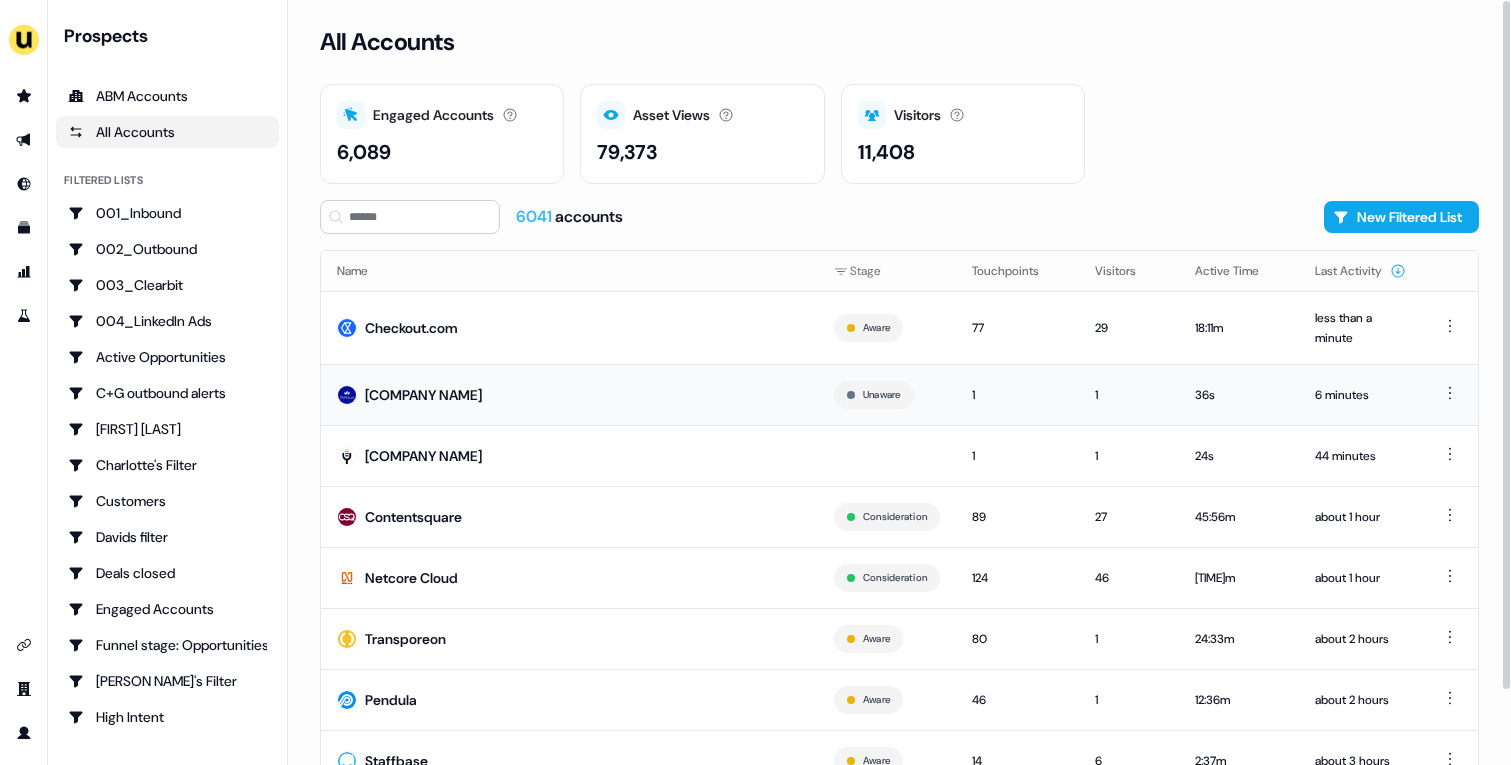 click on "[COMPANY NAME]" at bounding box center (569, 394) 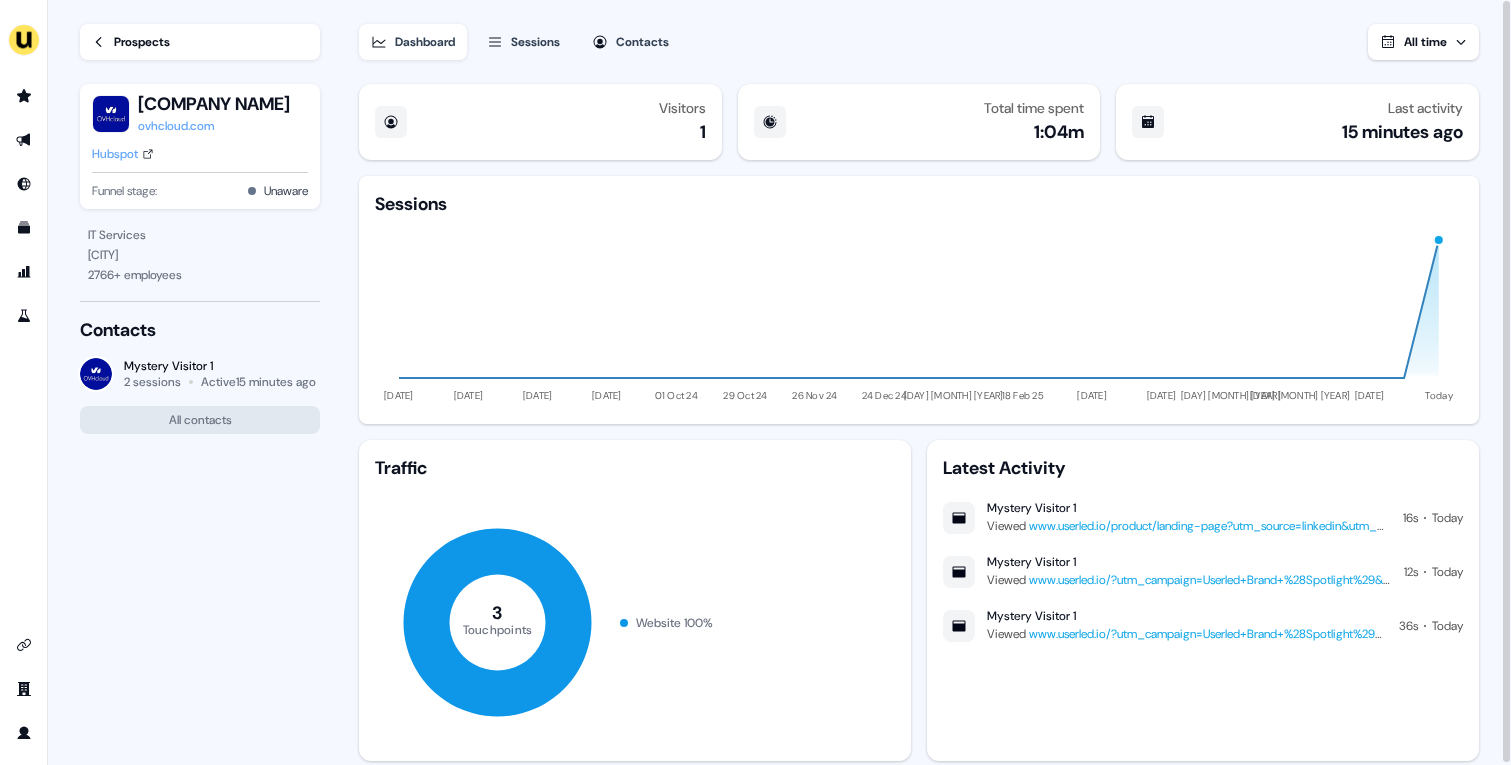 click 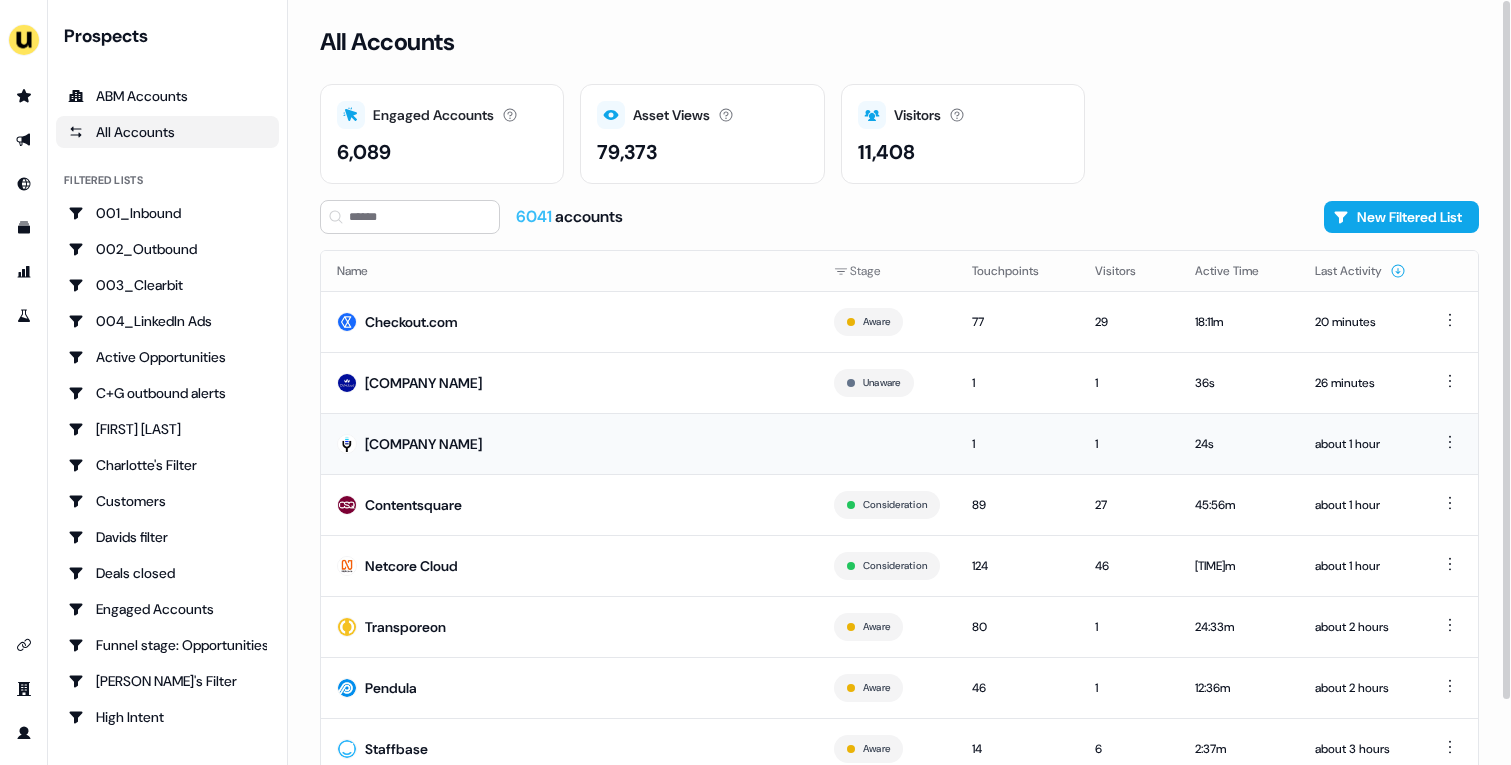 click on "[COMPANY NAME]" at bounding box center (569, 443) 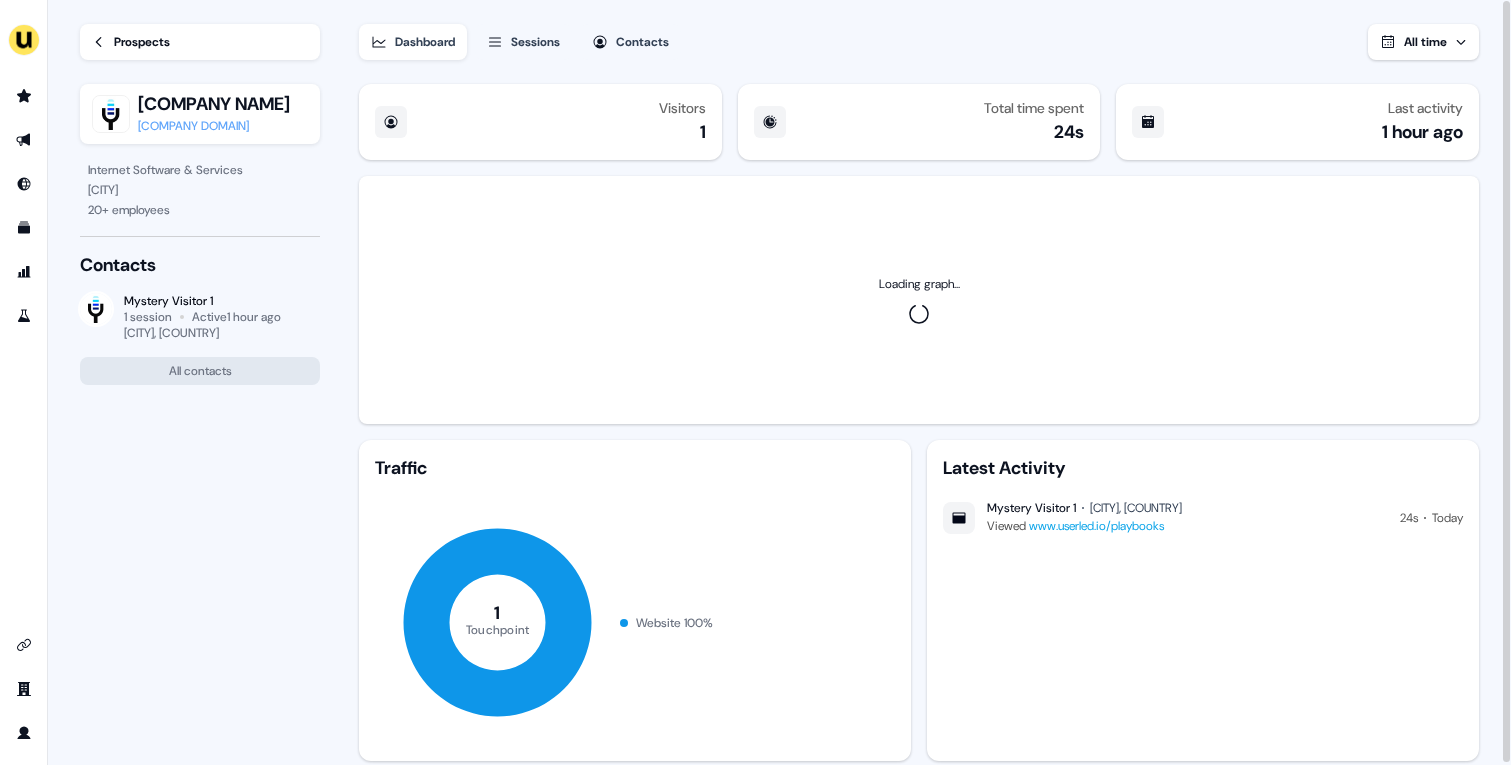click on "Prospects" at bounding box center (142, 42) 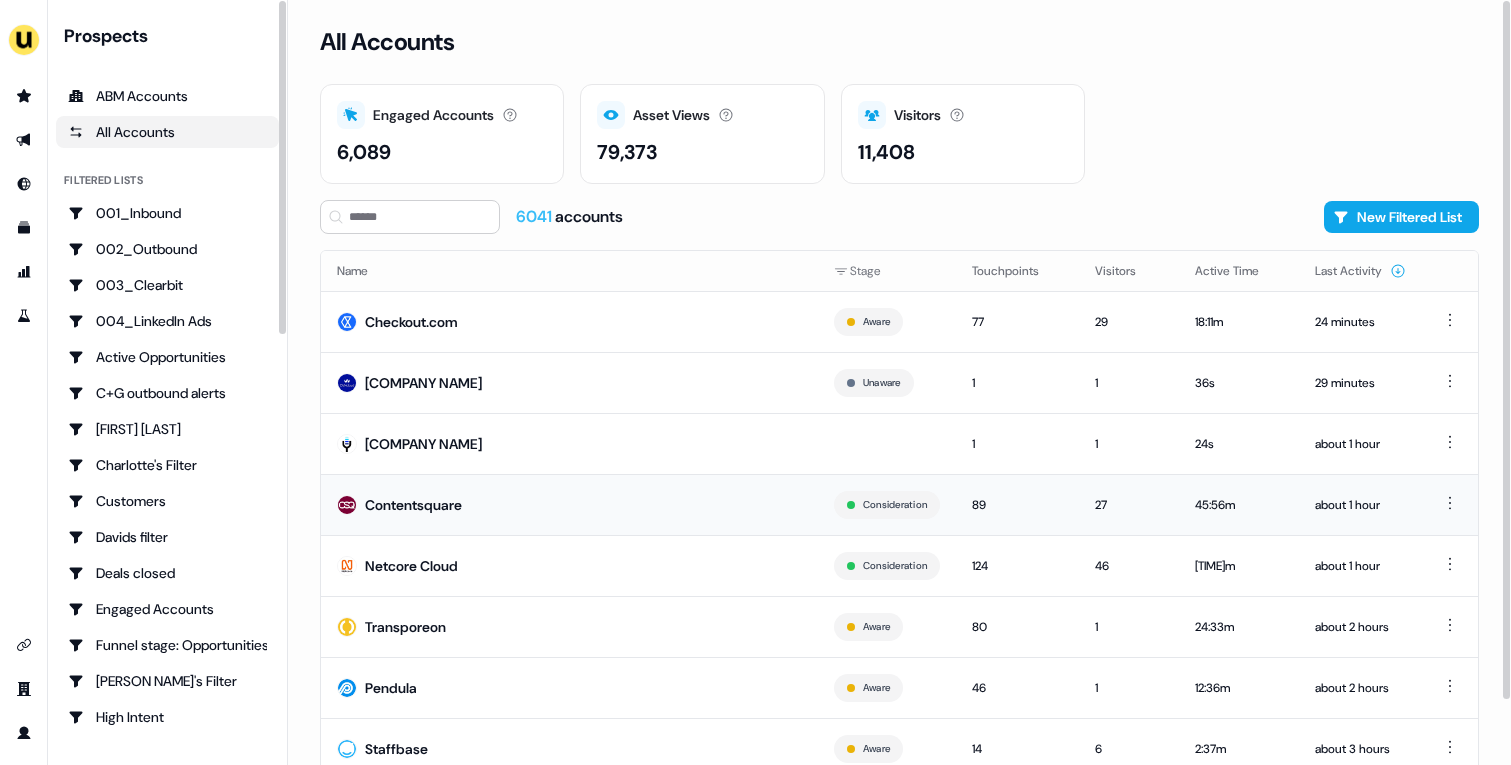scroll, scrollTop: 70, scrollLeft: 0, axis: vertical 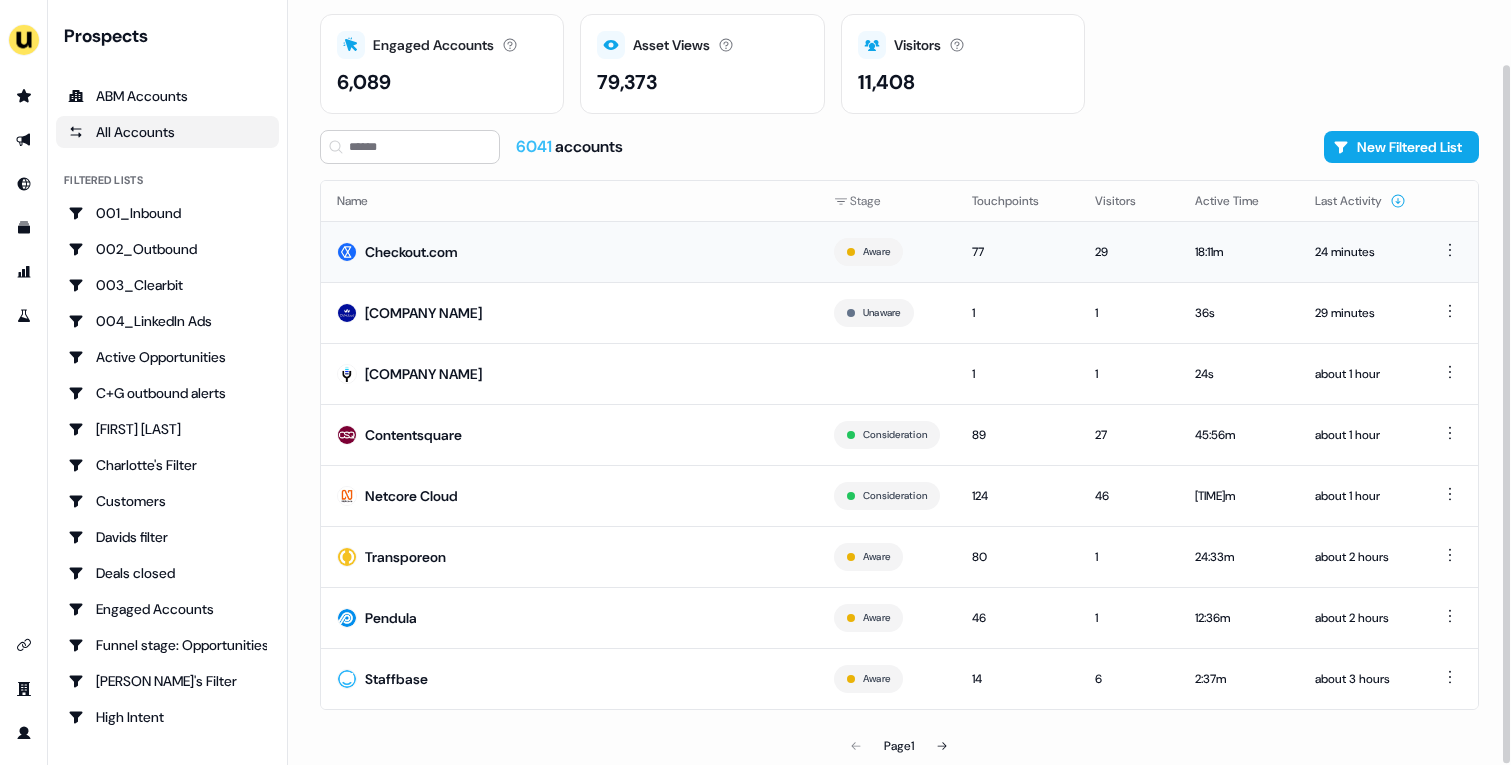click on "Checkout.com" at bounding box center [569, 251] 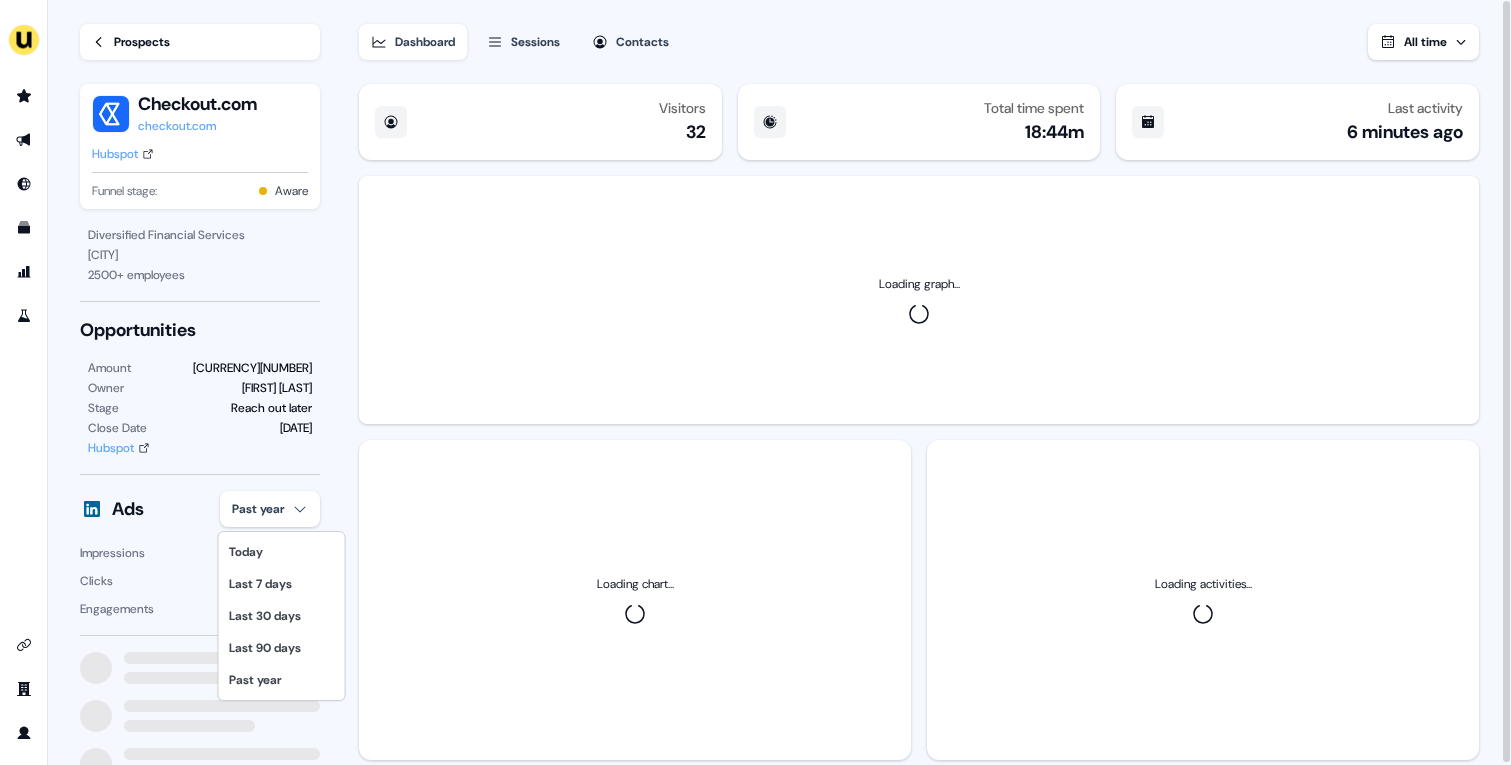 click on "For the best experience switch devices to a bigger screen. Go to Userled.io Loading... Prospects Checkout.com checkout.com Hubspot Funnel stage: Aware Diversified Financial Services [CITY] [NUMBER] + employees Opportunities Amount [CURRENCY][NUMBER] Owner [FIRST] [LAST] Stage Reach out later Close Date [DAY] [MONTH] Hubspot Ads Past year Impressions [NUMBER] Clicks [NUMBER] Engagements [NUMBER] Dashboard Sessions Contacts All time Visitors [NUMBER] Total time spent [TIME] Last activity [TIME] ago Loading graph... Loading chart... Loading activities... [NUMBER] Today Last [NUMBER] days Last [NUMBER] days Last [NUMBER] days Past year" at bounding box center [755, 382] 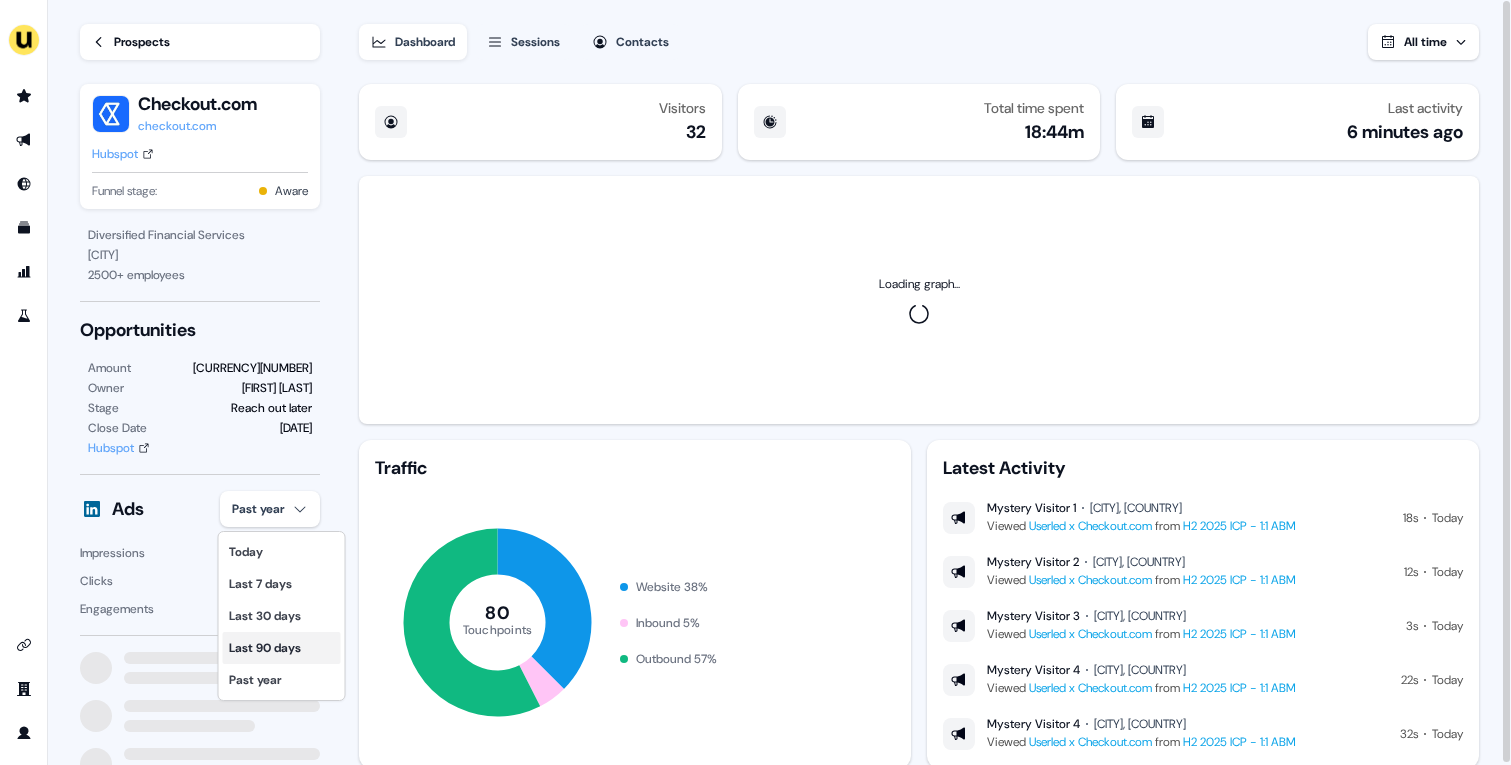 click on "Last 90 days" at bounding box center (282, 648) 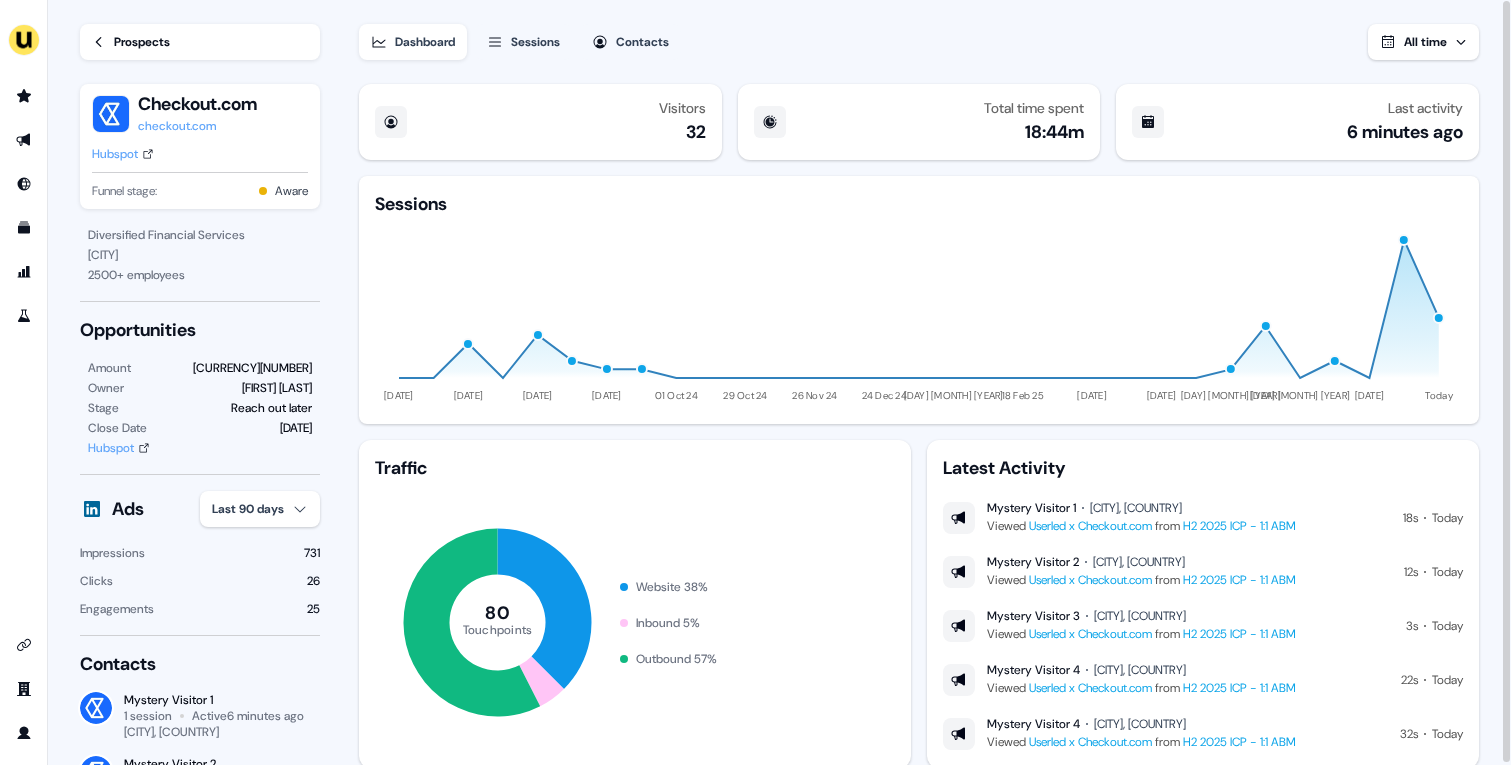 click on "For the best experience switch devices to a bigger screen. Go to Userled.io Loading... Prospects Checkout.com checkout.com Hubspot Funnel stage: Aware Diversified Financial Services [CITY] [NUMBER] + employees Opportunities Amount [CURRENCY][NUMBER] Owner [FIRST] [LAST] Stage Reach out later Close Date [DAY] [MONTH] Hubspot Ads Last [NUMBER] days Impressions [NUMBER] Clicks [NUMBER] Engagements [NUMBER] Contacts Mystery Visitor [NUMBER] 1 session Active [TIME] ago [CITY], [COUNTRY] Mystery Visitor [NUMBER] 1 session Active [TIME] ago [CITY], [COUNTRY] Mystery Visitor [NUMBER] 1 session Active [TIME] ago [CITY], [COUNTRY] Mystery Visitor [NUMBER] 1 session Active [TIME] ago [CITY], [COUNTRY] All contacts Dashboard Sessions Contacts All time Visitors [NUMBER] Total time spent [TIME] Last activity [TIME] ago Sessions [DAY] [MONTH] [YEAR] [DAY] [MONTH] [YEAR] [DAY] [MONTH] [YEAR] [DAY] [MONTH] [YEAR] [DAY] [MONTH] [YEAR] [DAY] [MONTH] [YEAR] [DAY] [MONTH] [YEAR] [DAY] [MONTH] [YEAR] [DAY] [MONTH] [YEAR] [DAY] [MONTH] [YEAR] [DAY] [MONTH] [YEAR] [DAY] [MONTH] [YEAR] [DAY] [MONTH] [YEAR] [DAY] [MONTH] [YEAR] Today Traffic [NUMBER] Touchpoints Website [NUMBER] % Inbound [NUMBER] % Outbound [NUMBER] % Latest Activity Mystery Visitor [NUMBER] Viewed" at bounding box center (755, 382) 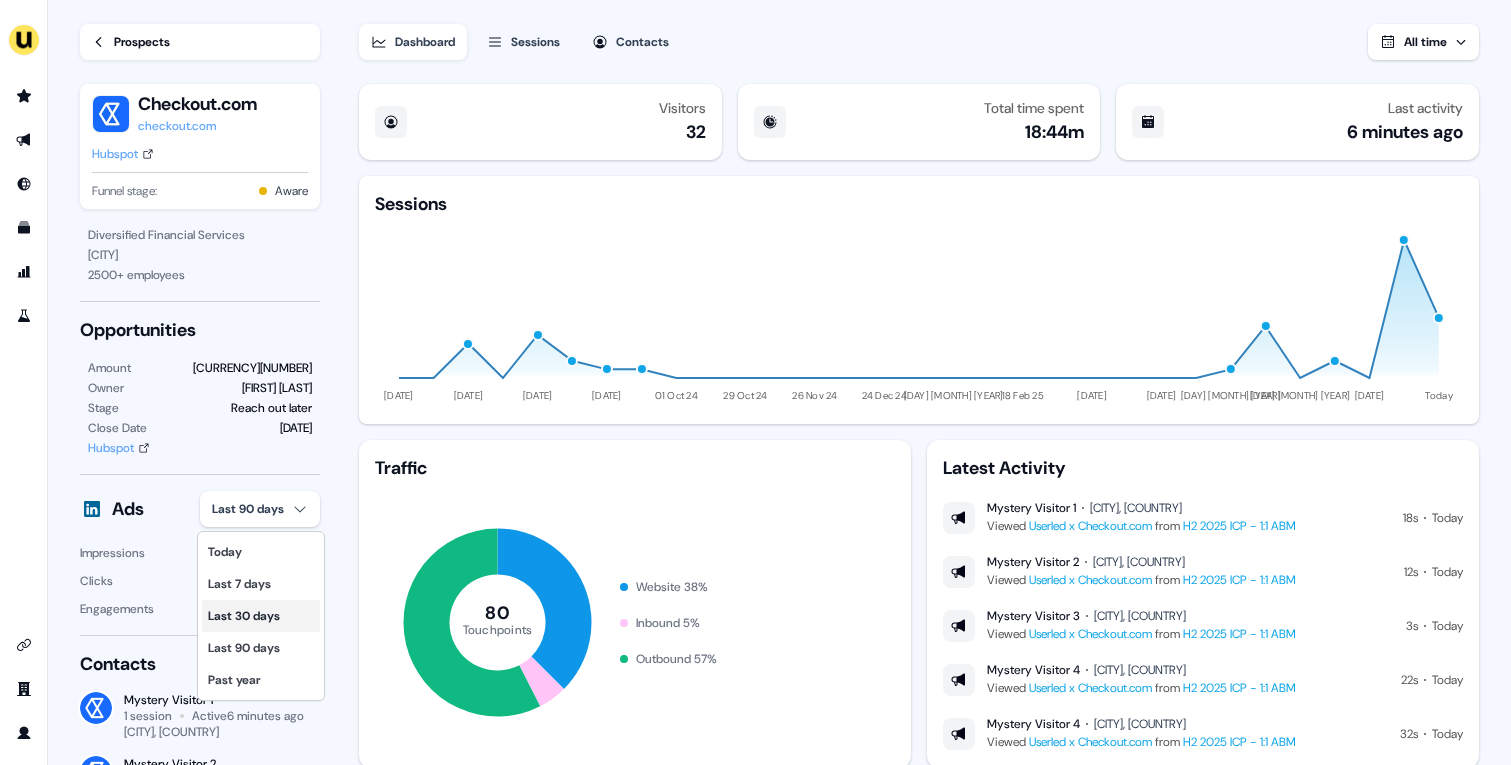 click on "Last 30 days" at bounding box center [261, 616] 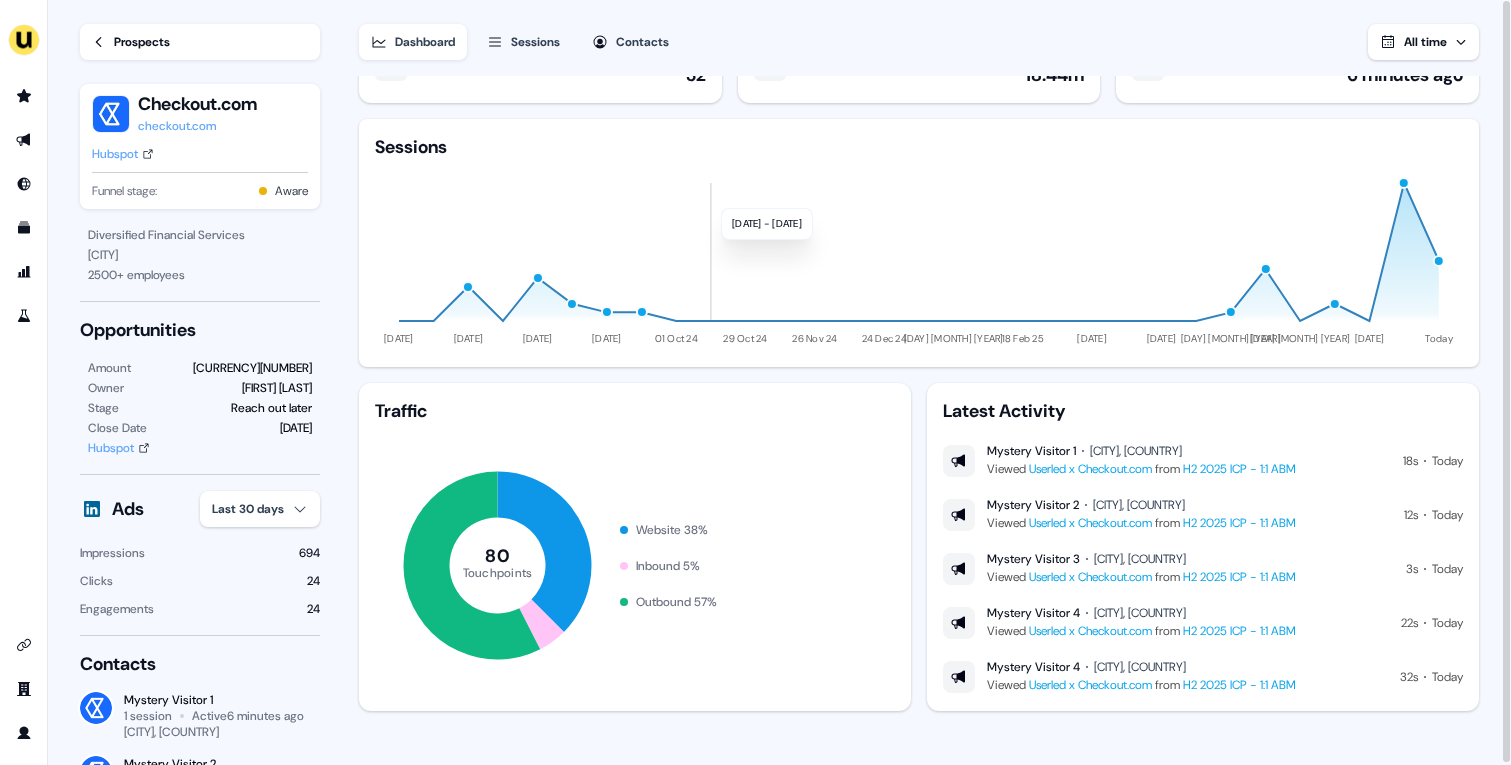 scroll, scrollTop: 0, scrollLeft: 0, axis: both 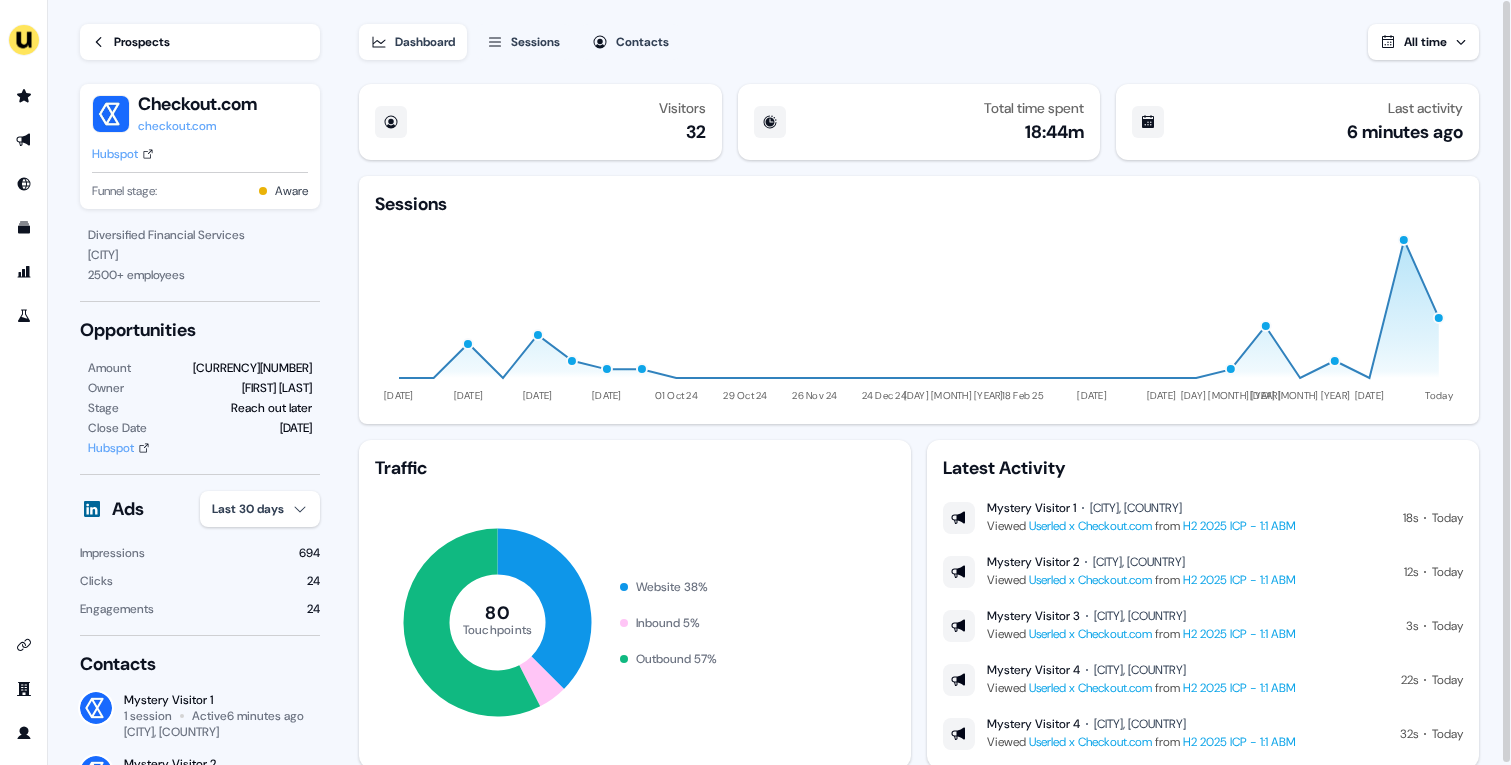 click on "Sessions" at bounding box center (523, 42) 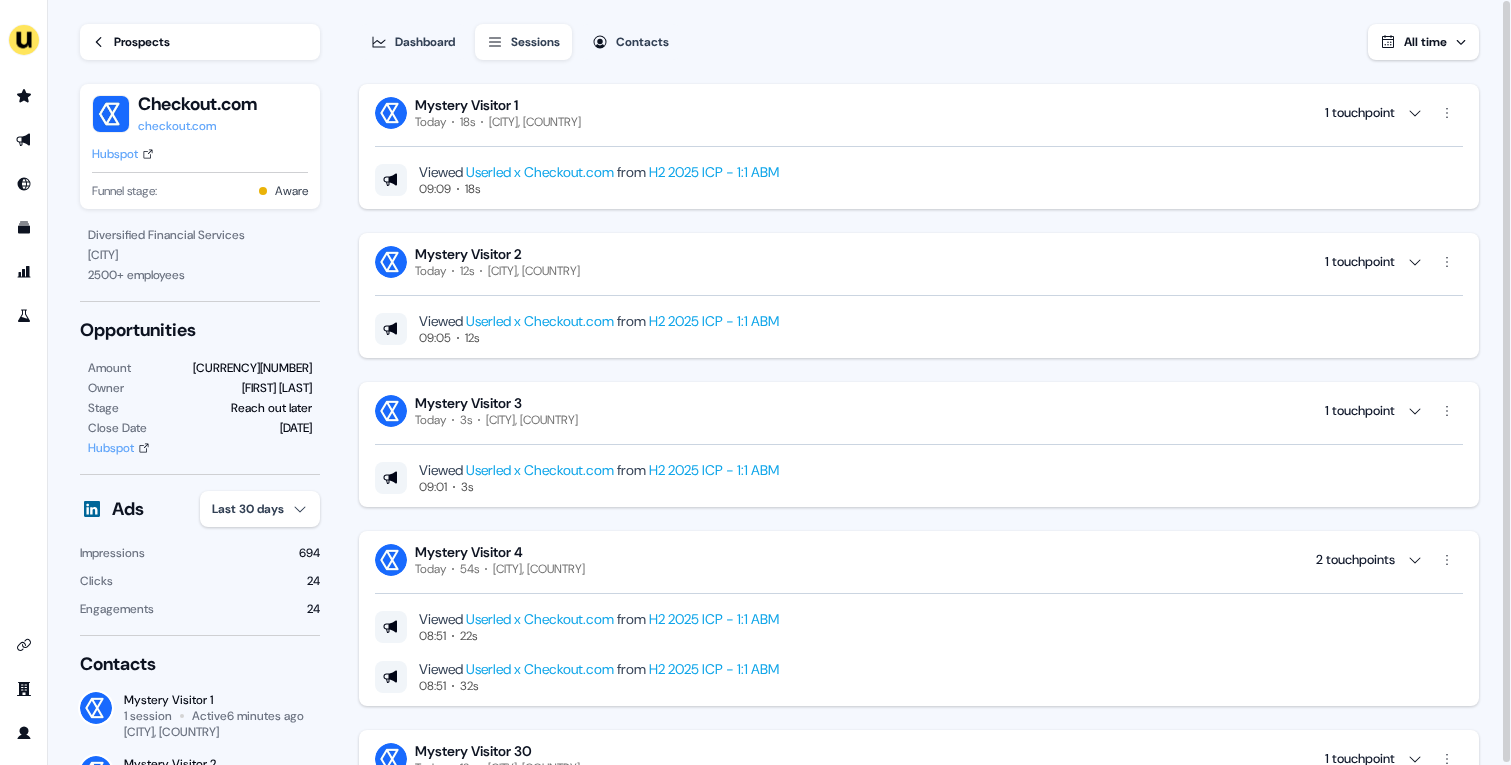 click on "Hubspot" at bounding box center [115, 154] 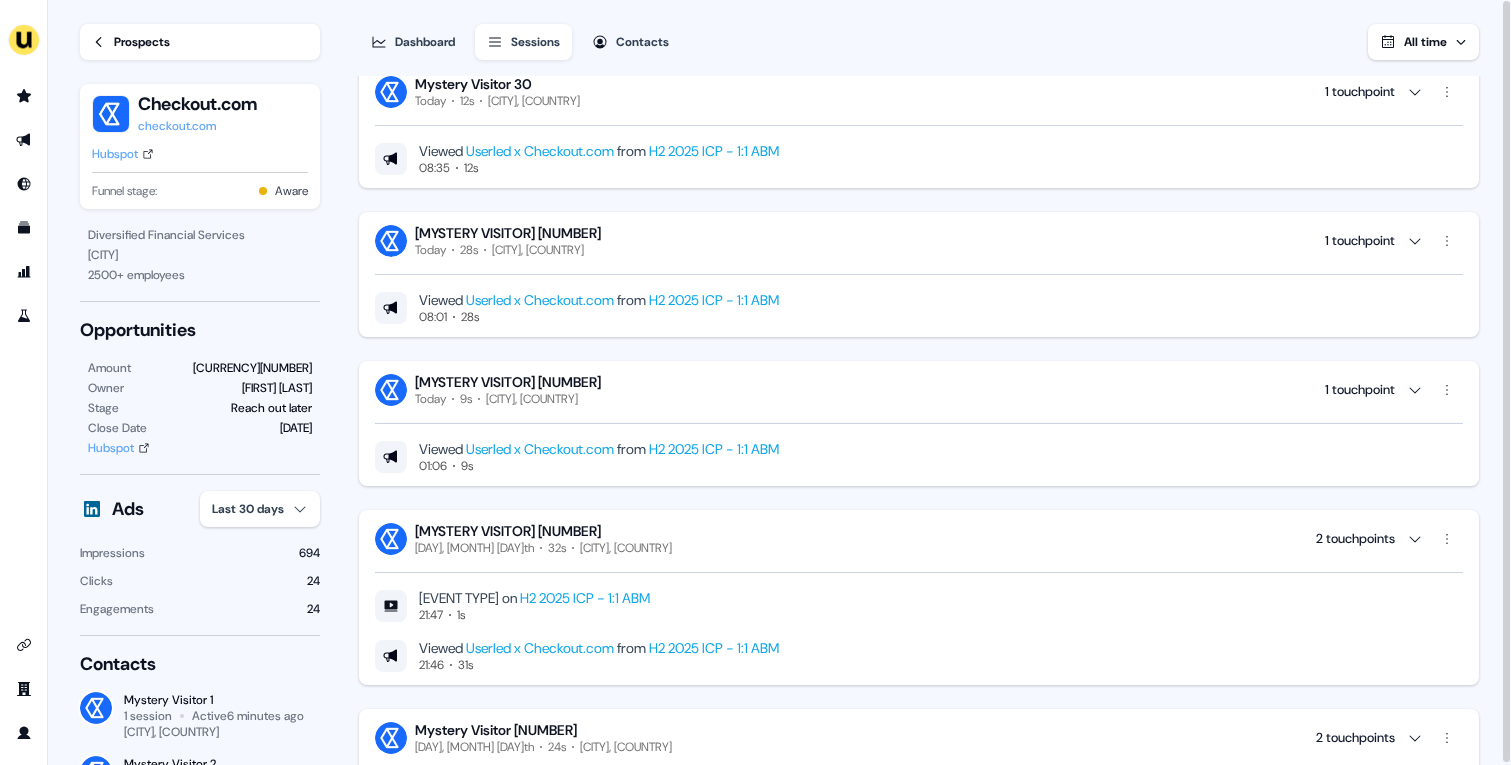 scroll, scrollTop: 681, scrollLeft: 0, axis: vertical 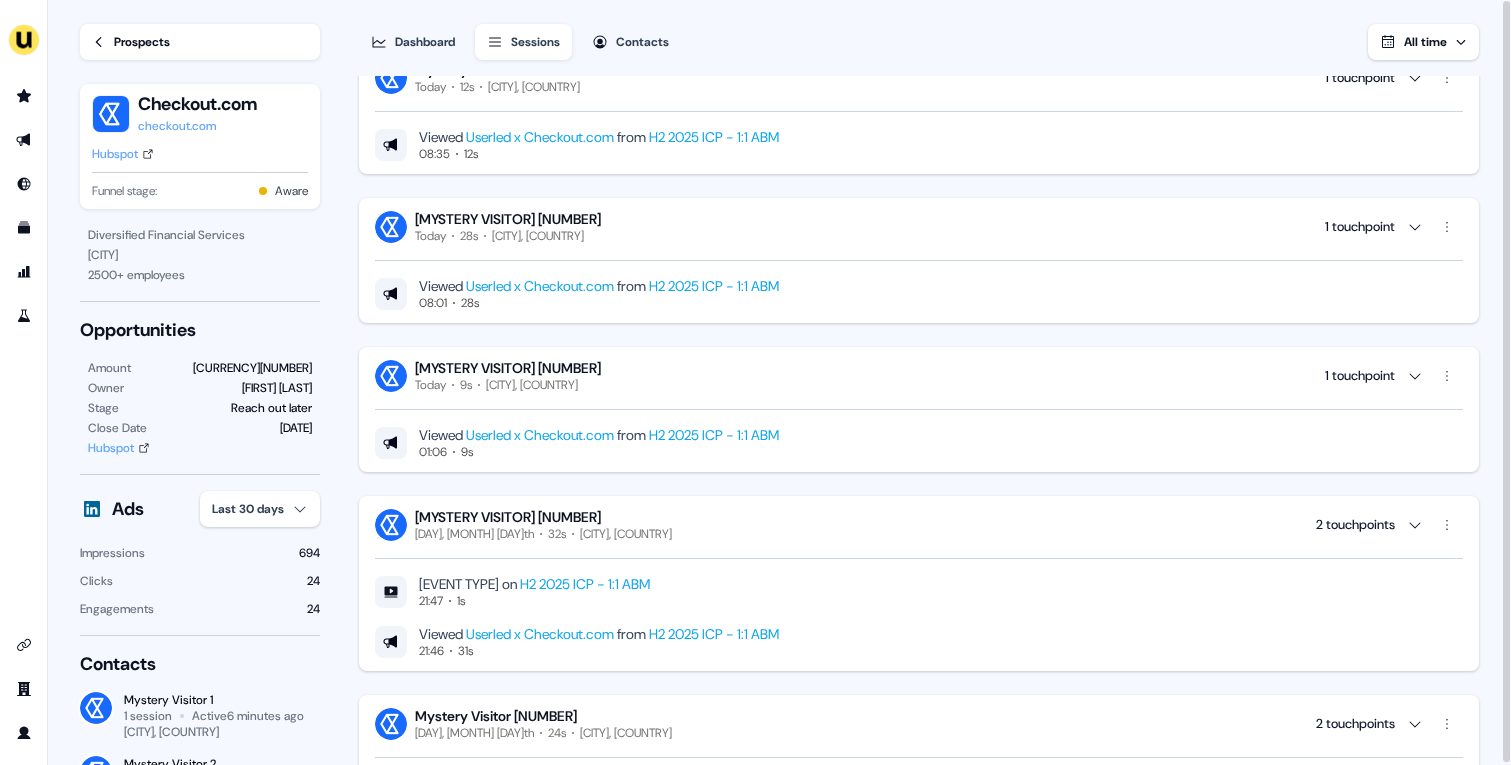 click on "Prospects" at bounding box center [200, 42] 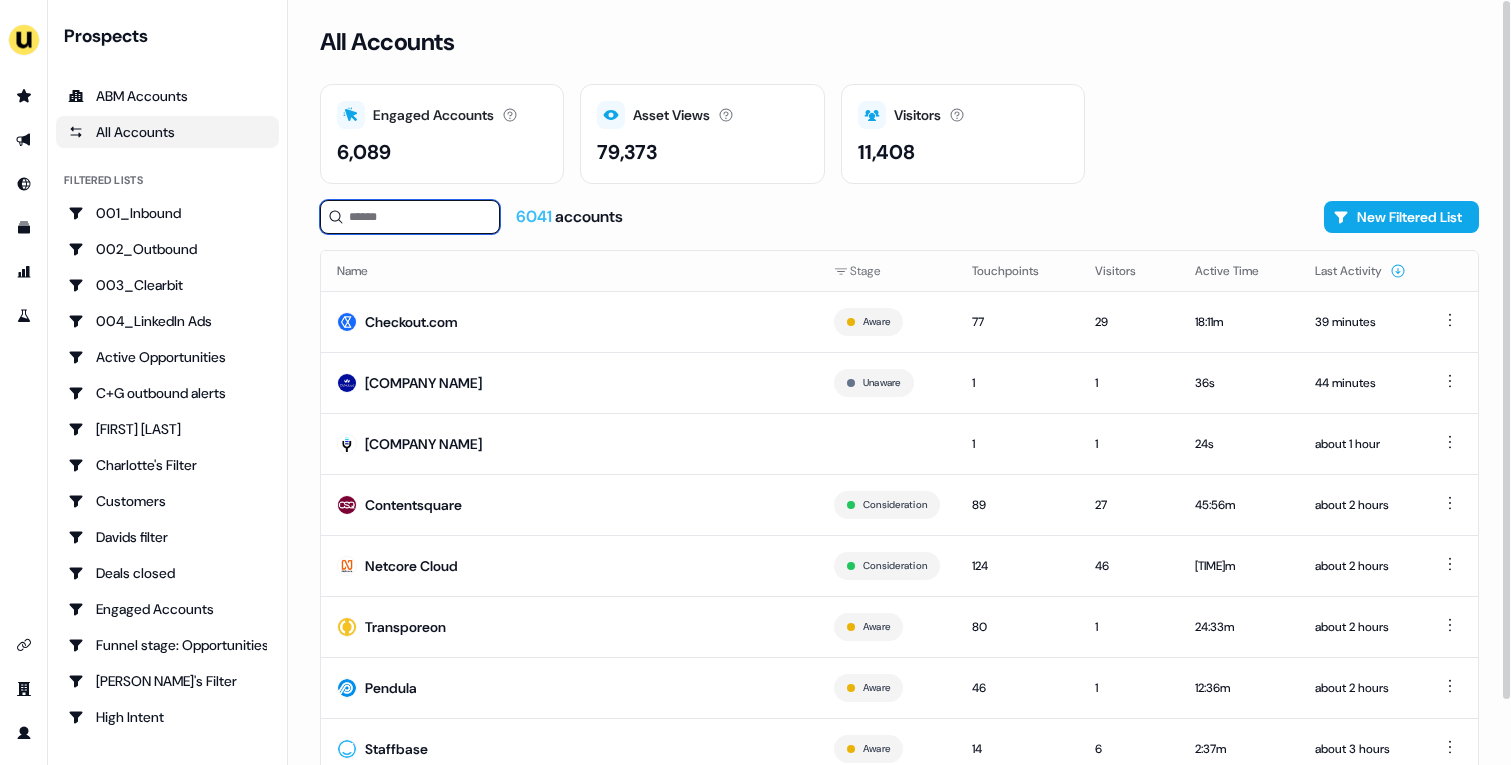 click at bounding box center (410, 217) 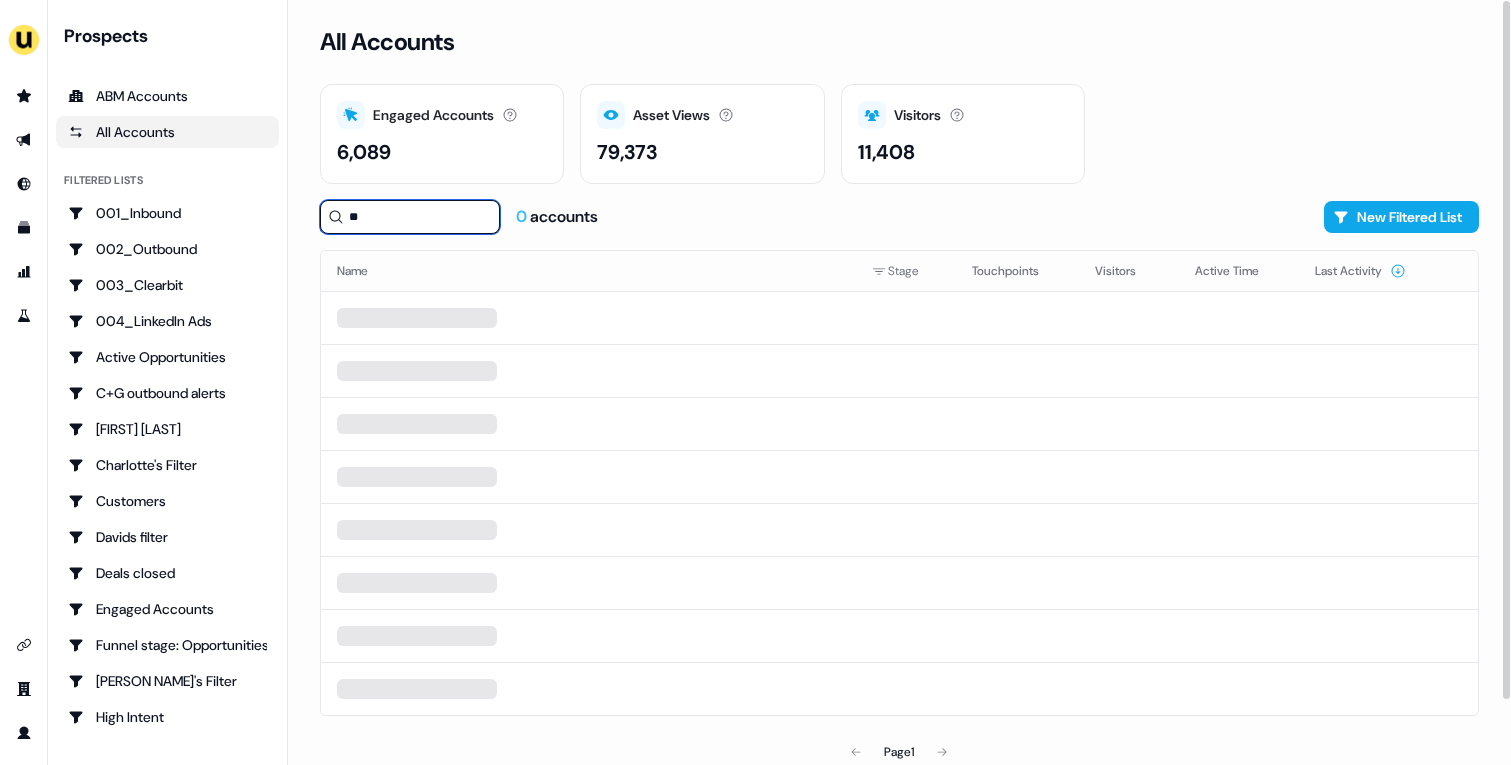 type on "*" 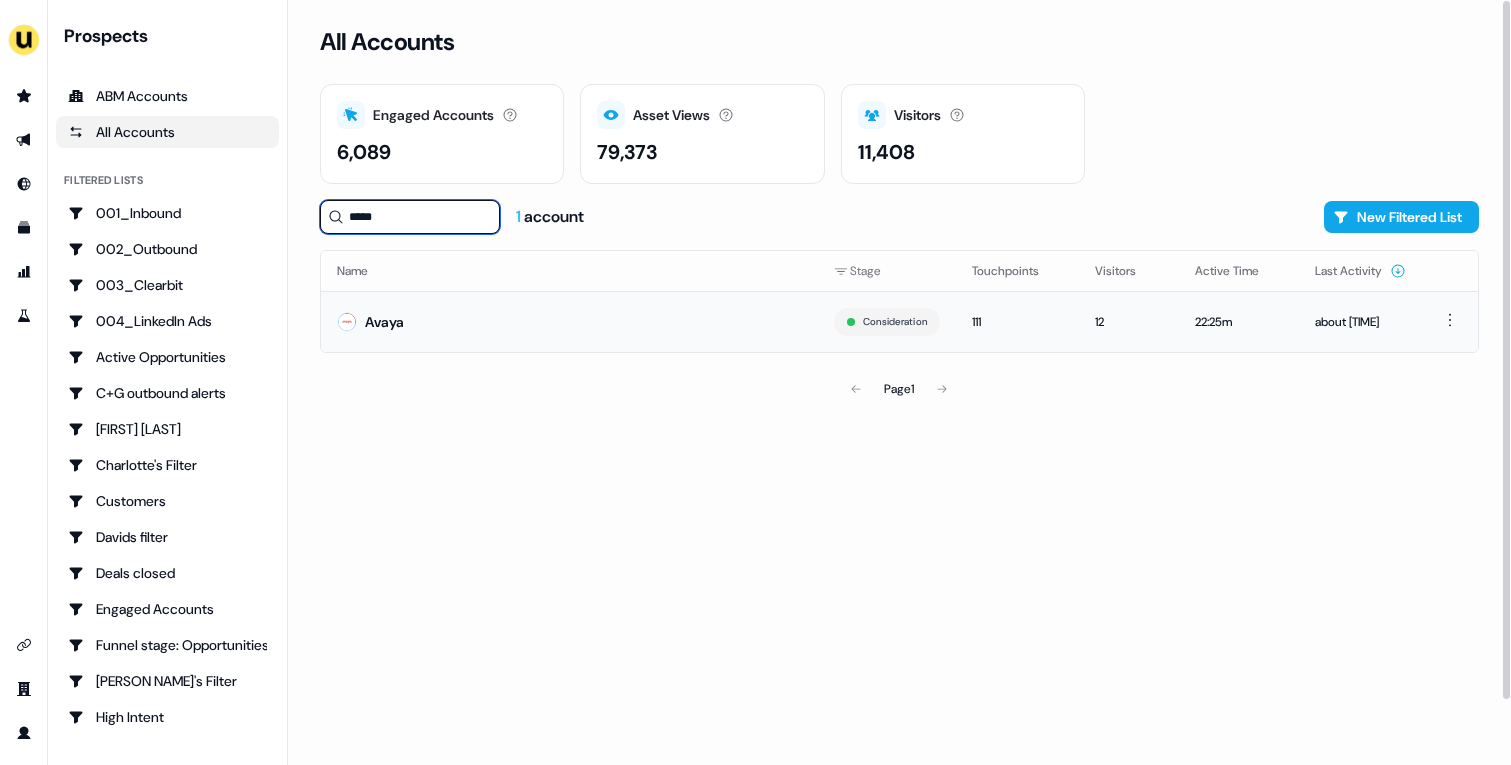 type on "*****" 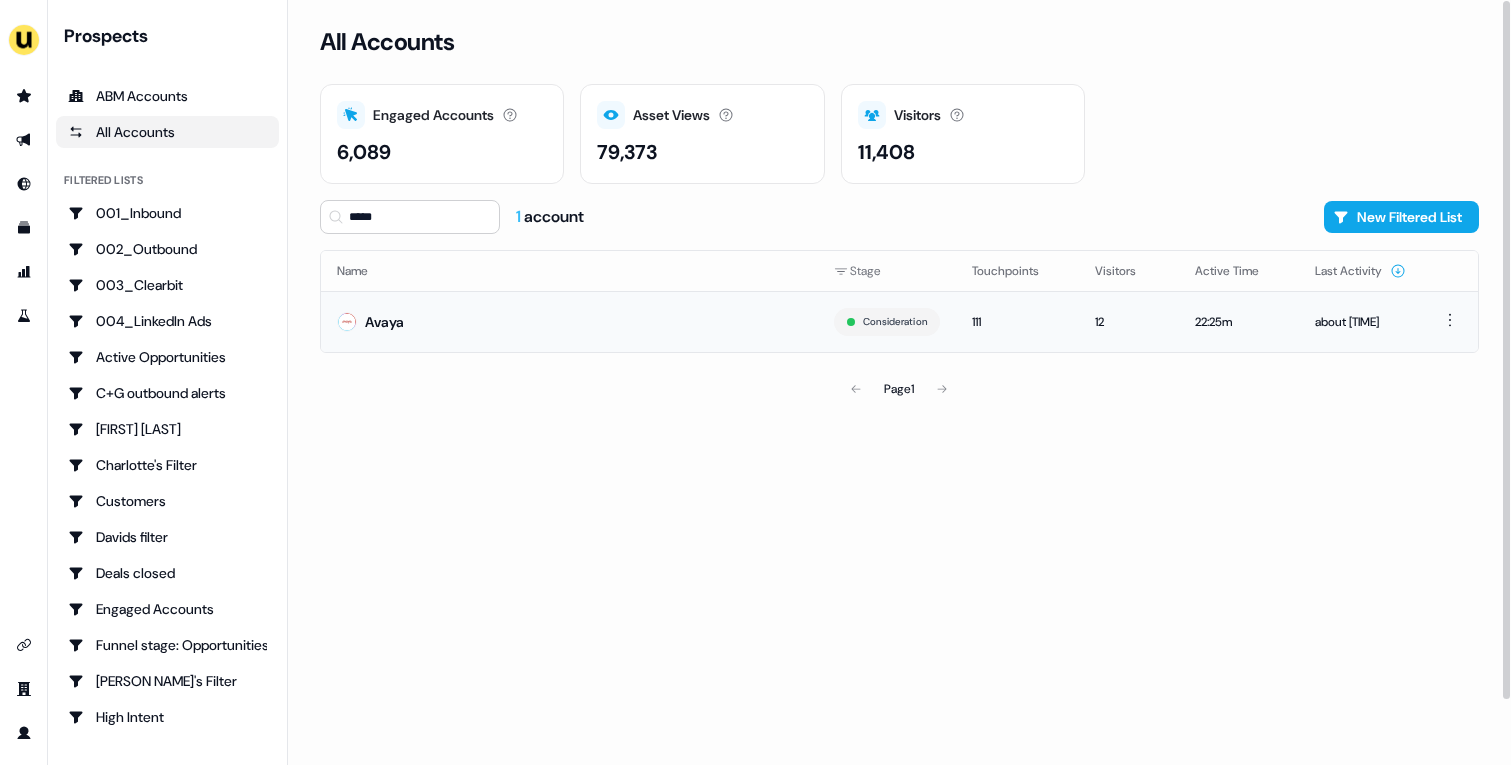 click on "Avaya" at bounding box center (569, 321) 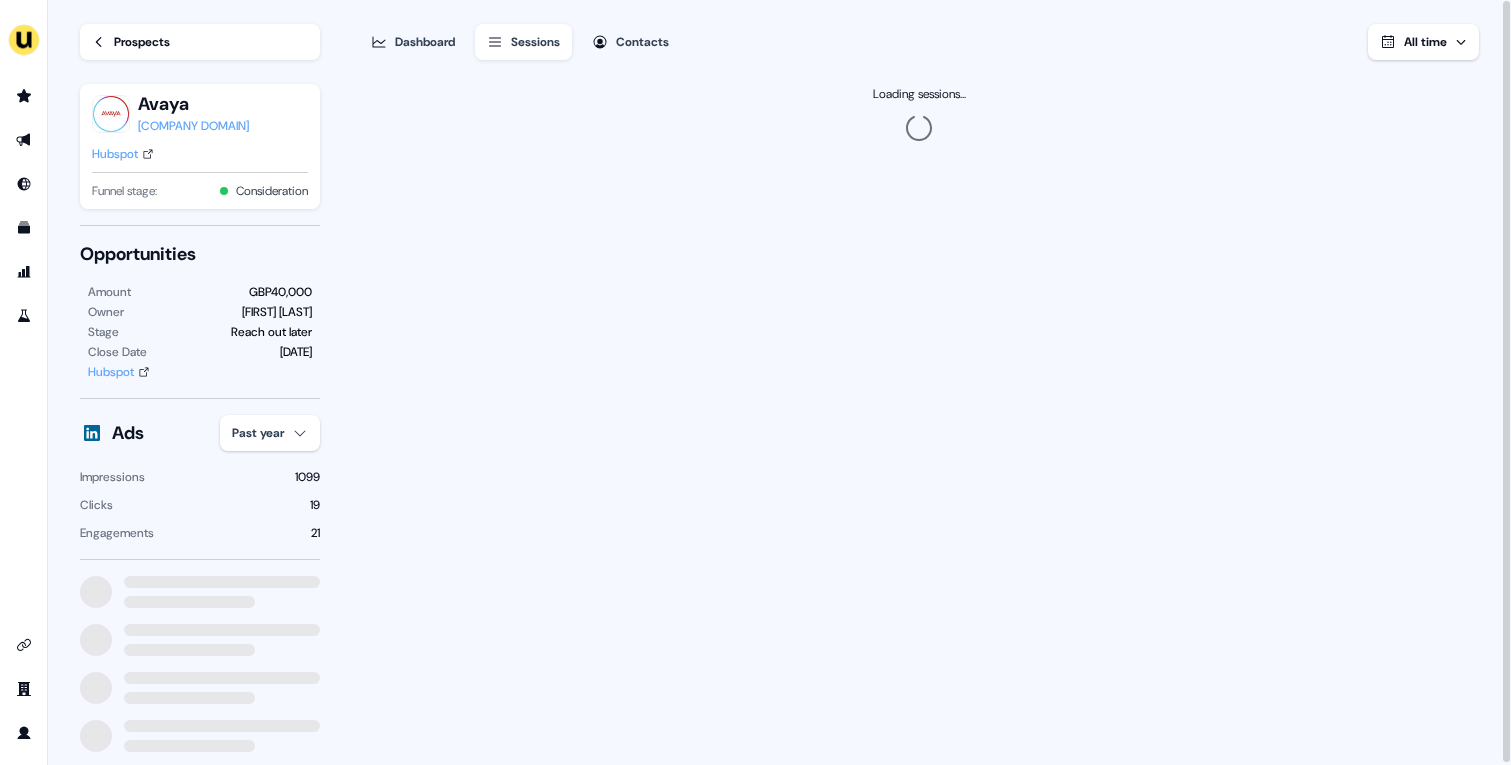 click on "Loading sessions..." at bounding box center [919, 421] 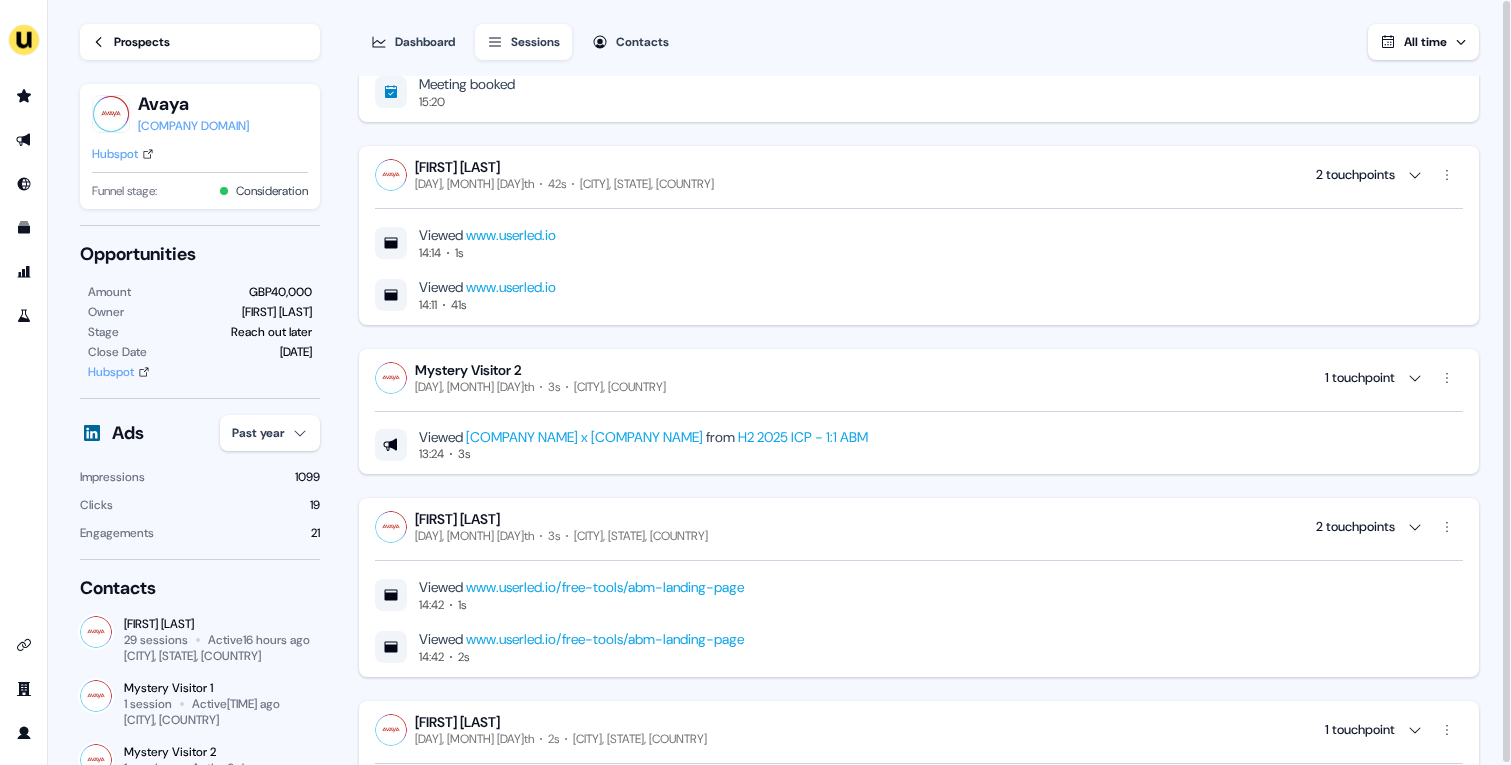 scroll, scrollTop: 2057, scrollLeft: 0, axis: vertical 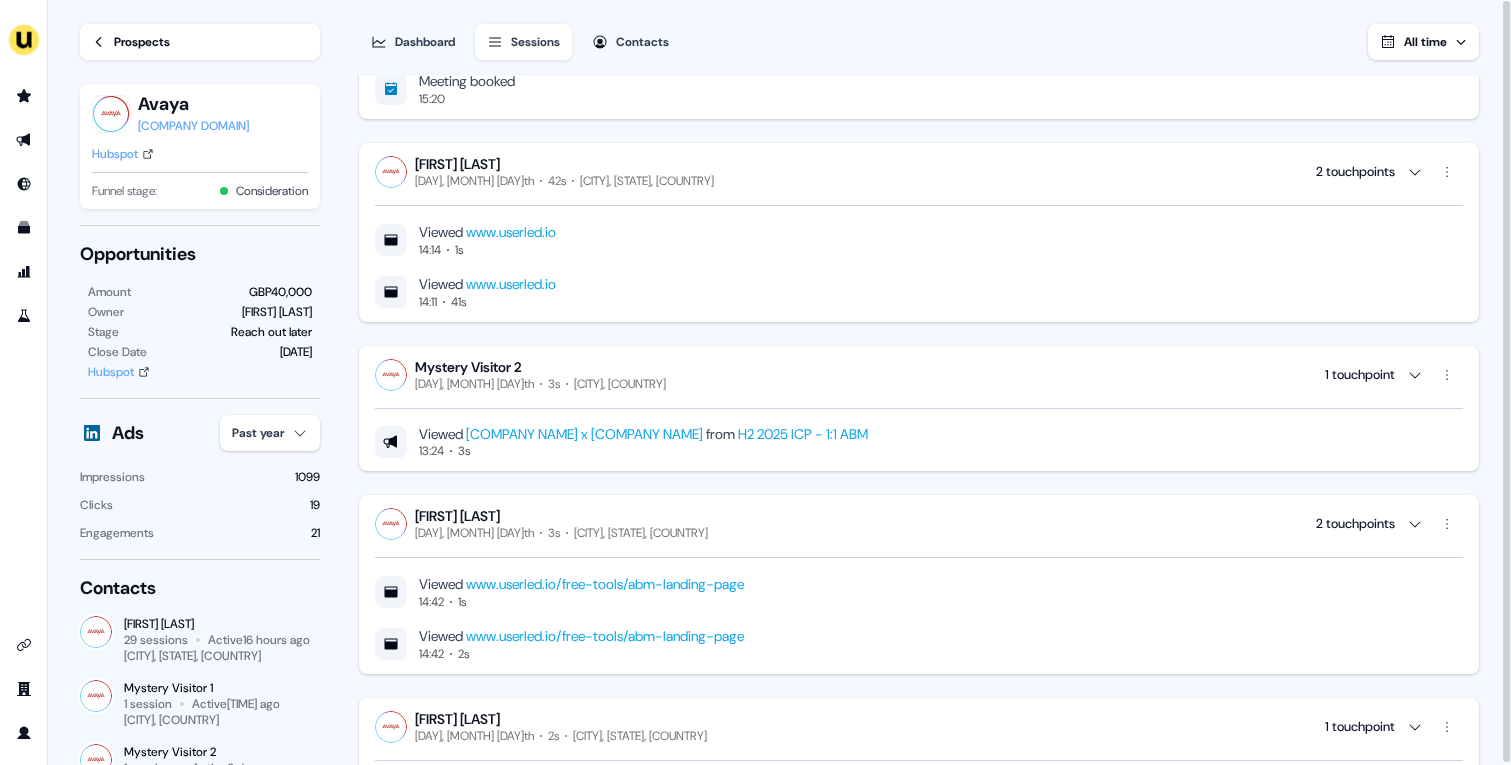 click on "Prospects" at bounding box center (200, 42) 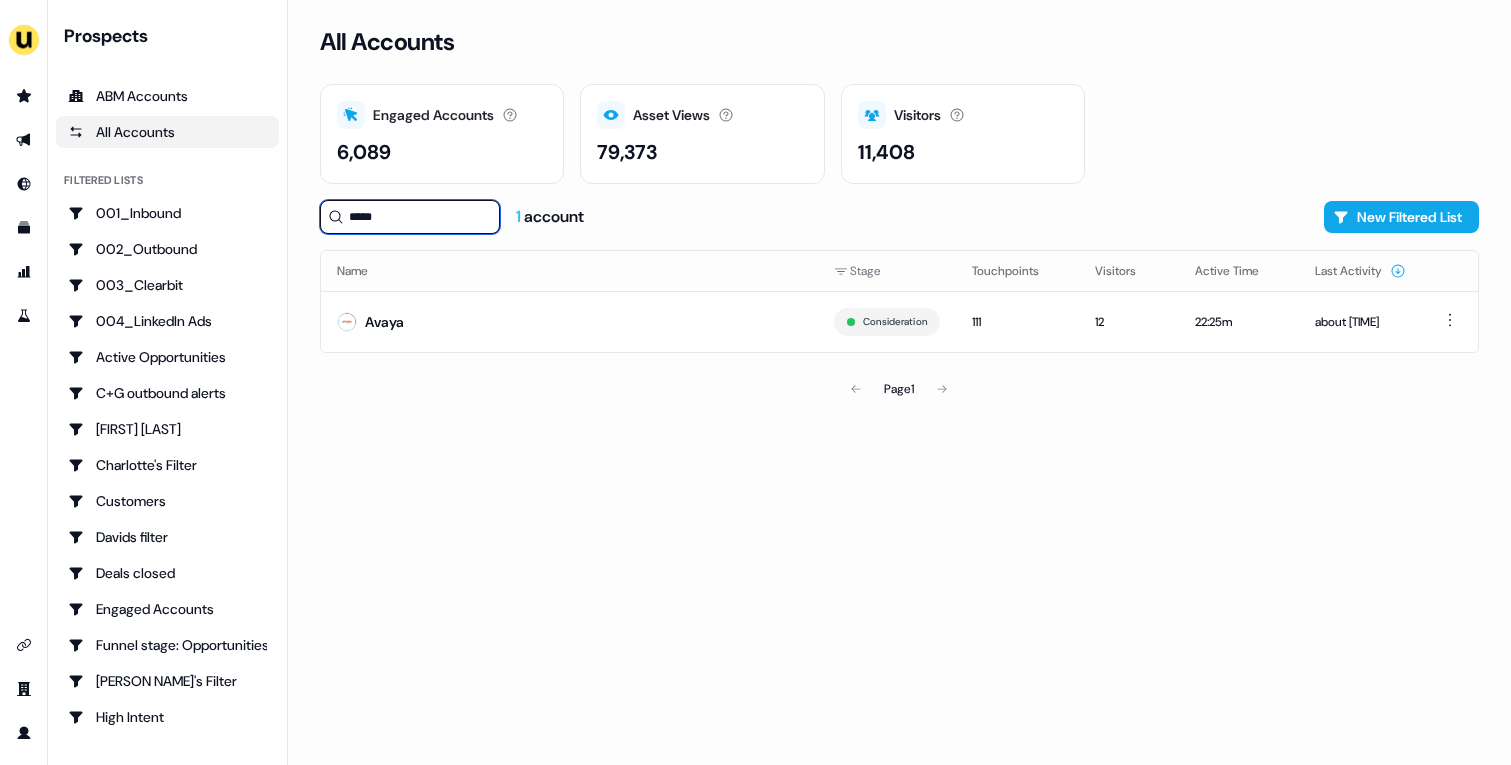 click on "*****" at bounding box center (410, 217) 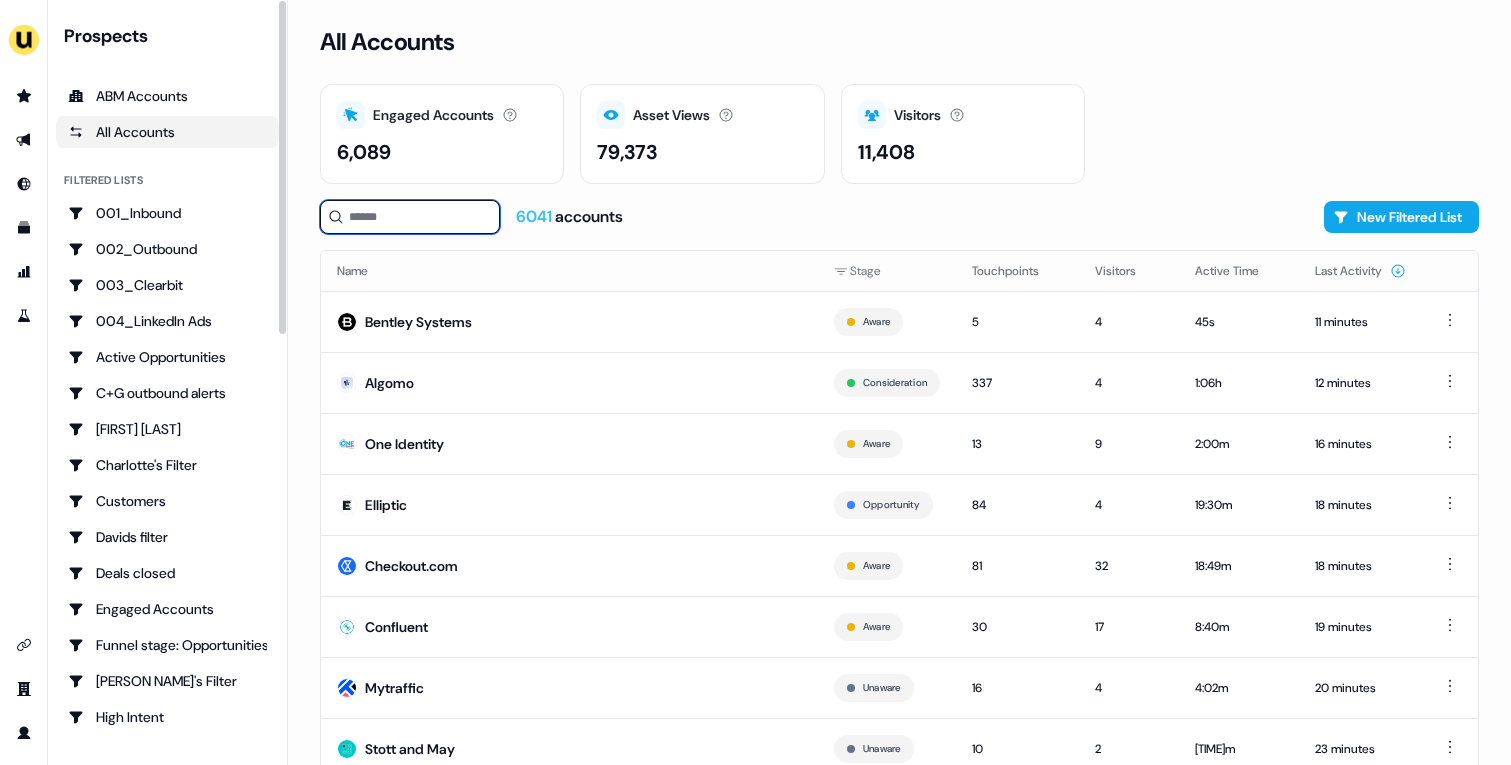 type 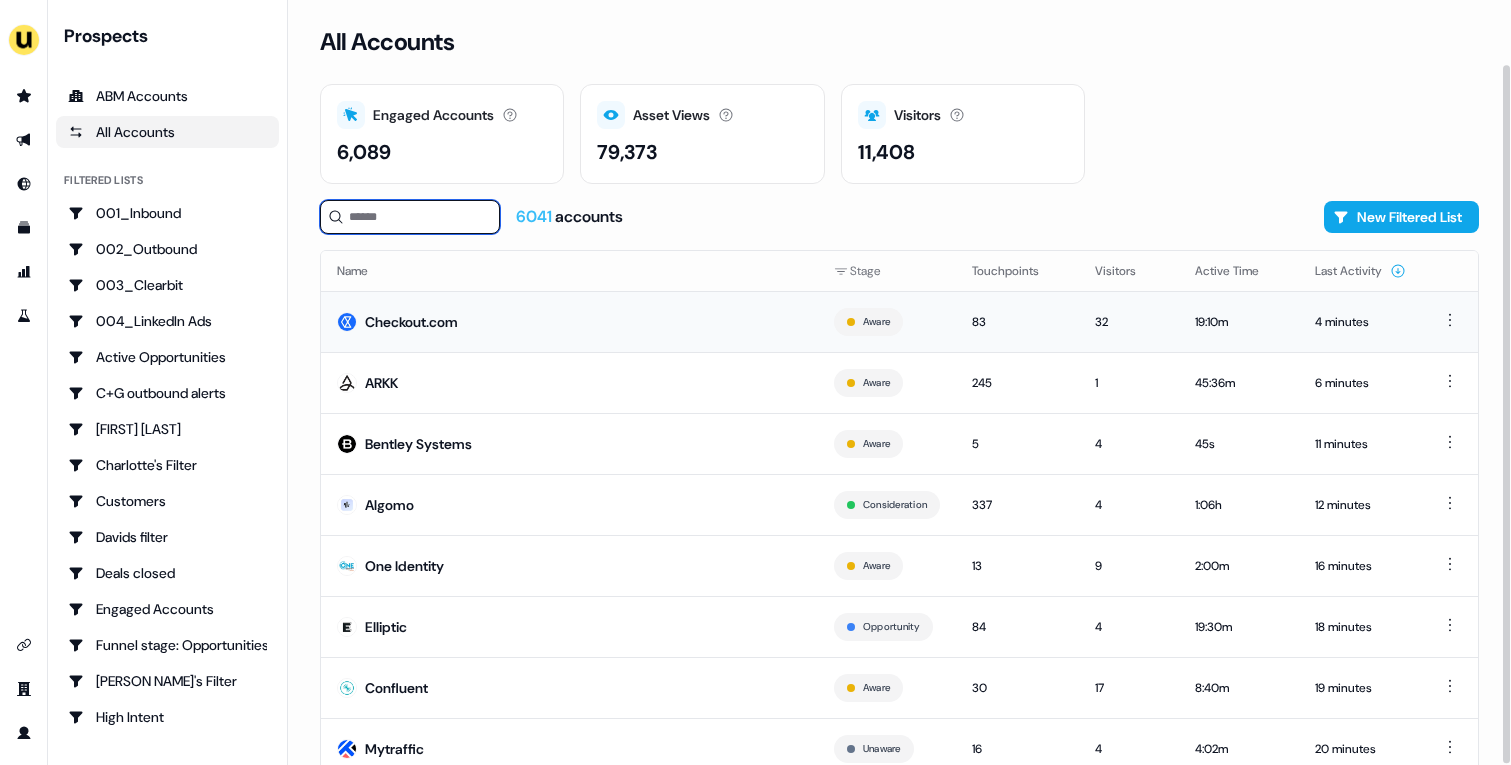 scroll, scrollTop: 70, scrollLeft: 0, axis: vertical 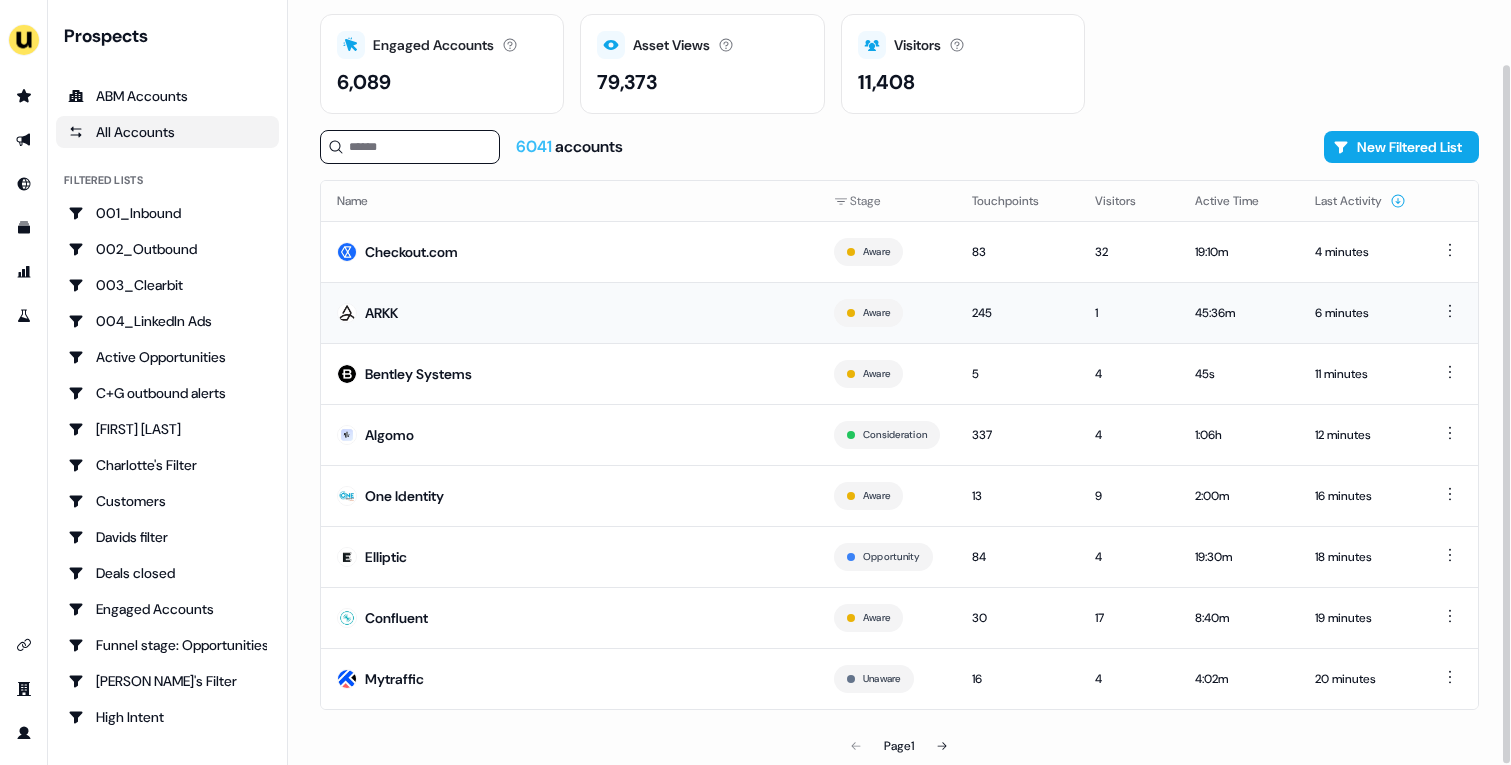 click on "ARKK" at bounding box center (569, 312) 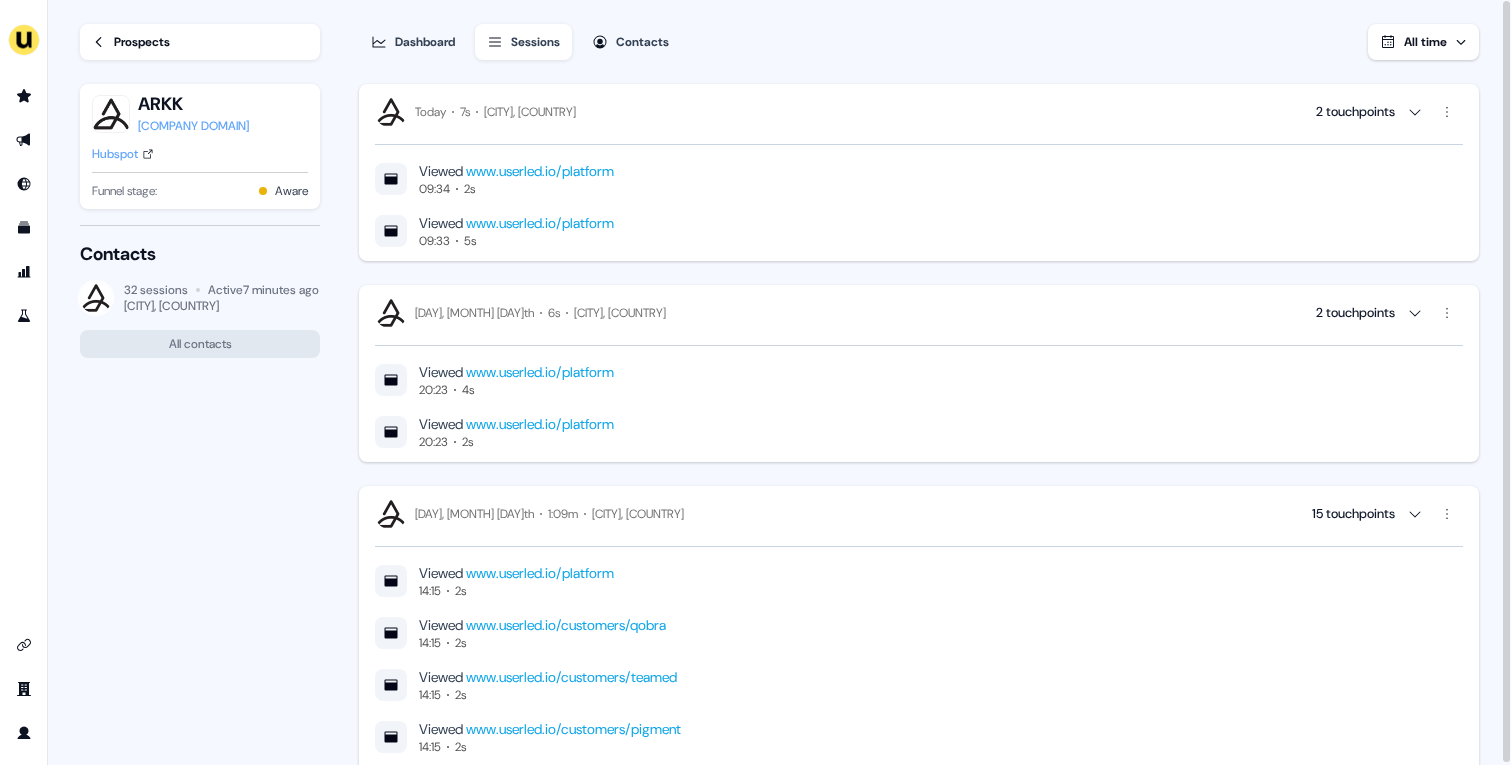 click on "Hubspot" at bounding box center (115, 154) 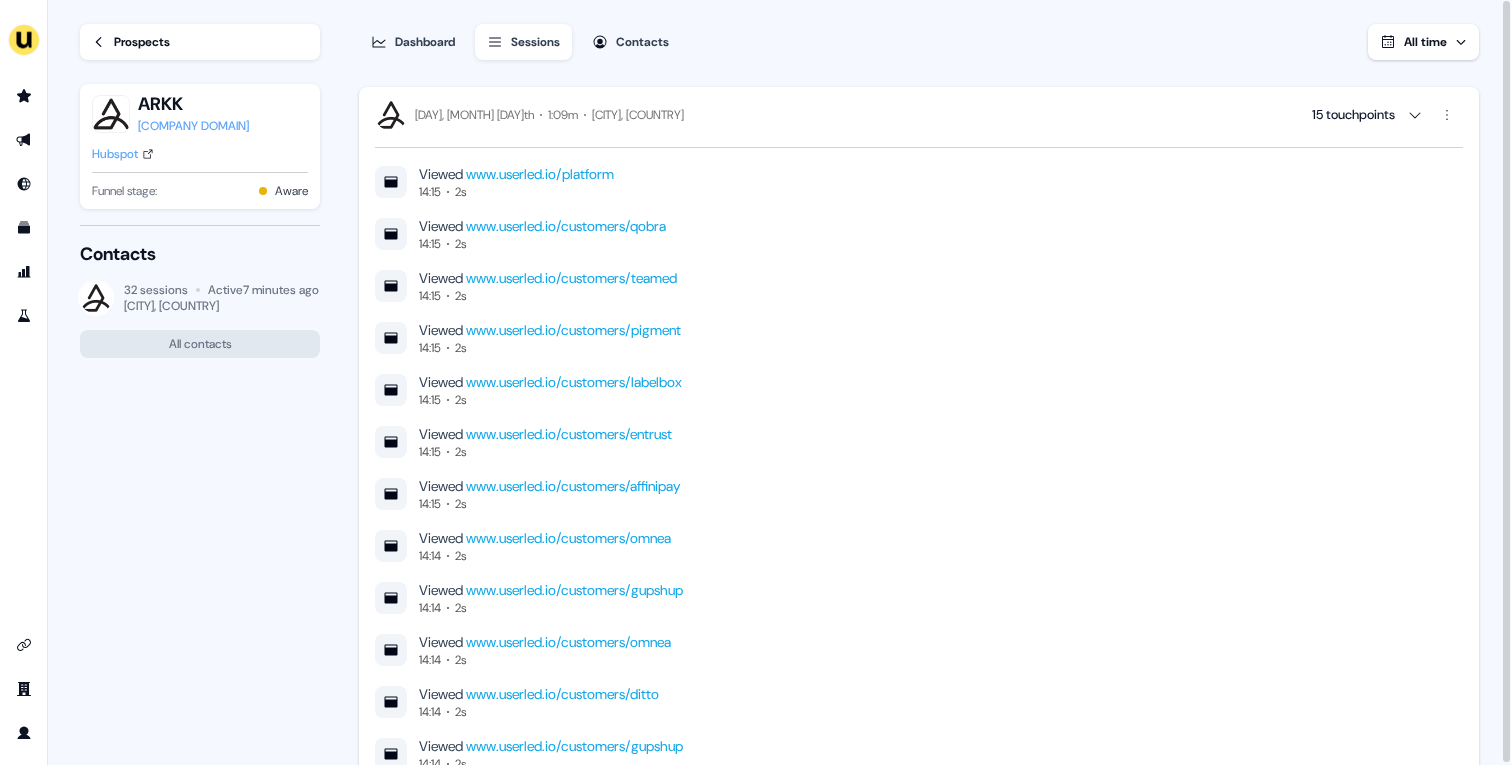 scroll, scrollTop: 1708, scrollLeft: 0, axis: vertical 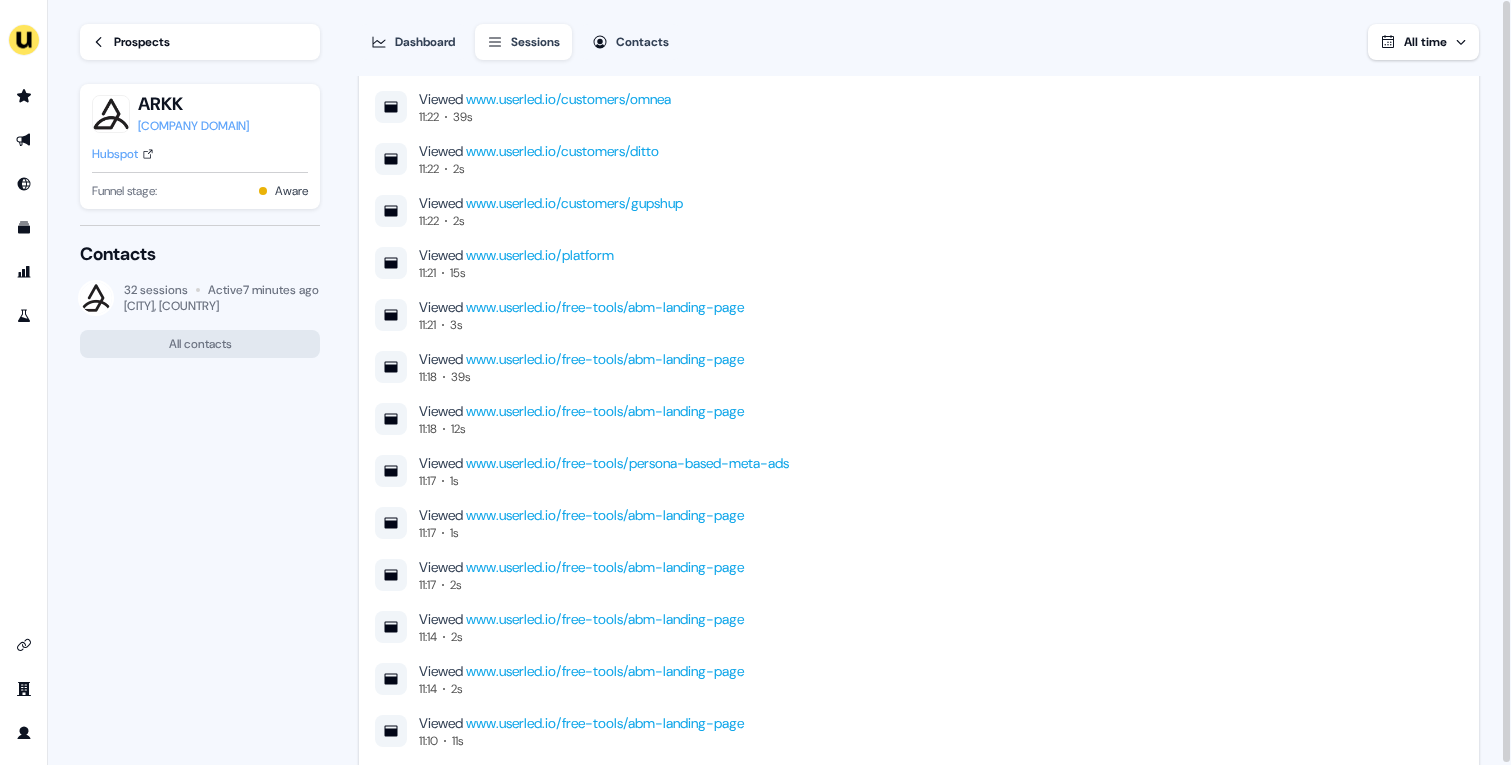 click on "Prospects" at bounding box center (142, 42) 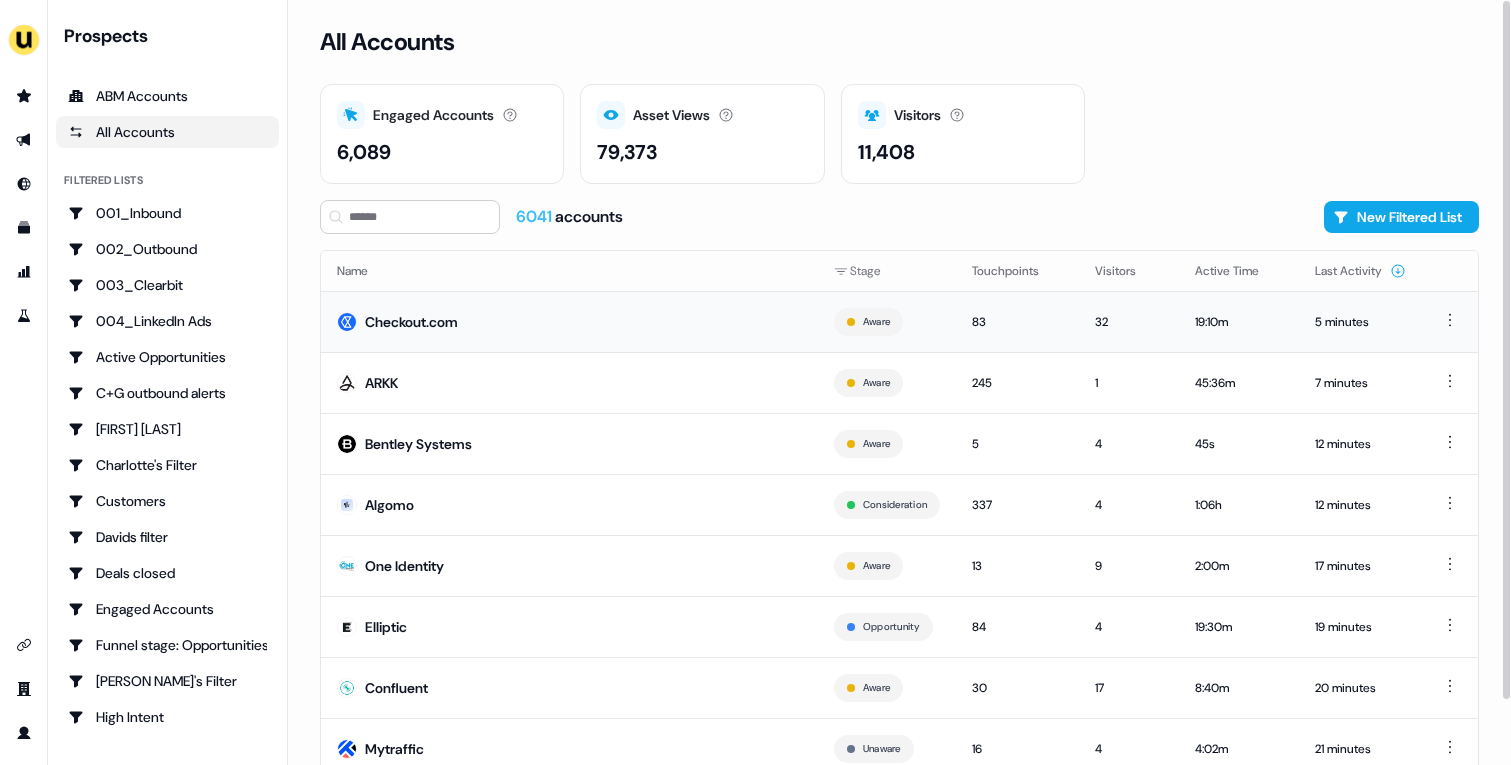 scroll, scrollTop: 70, scrollLeft: 0, axis: vertical 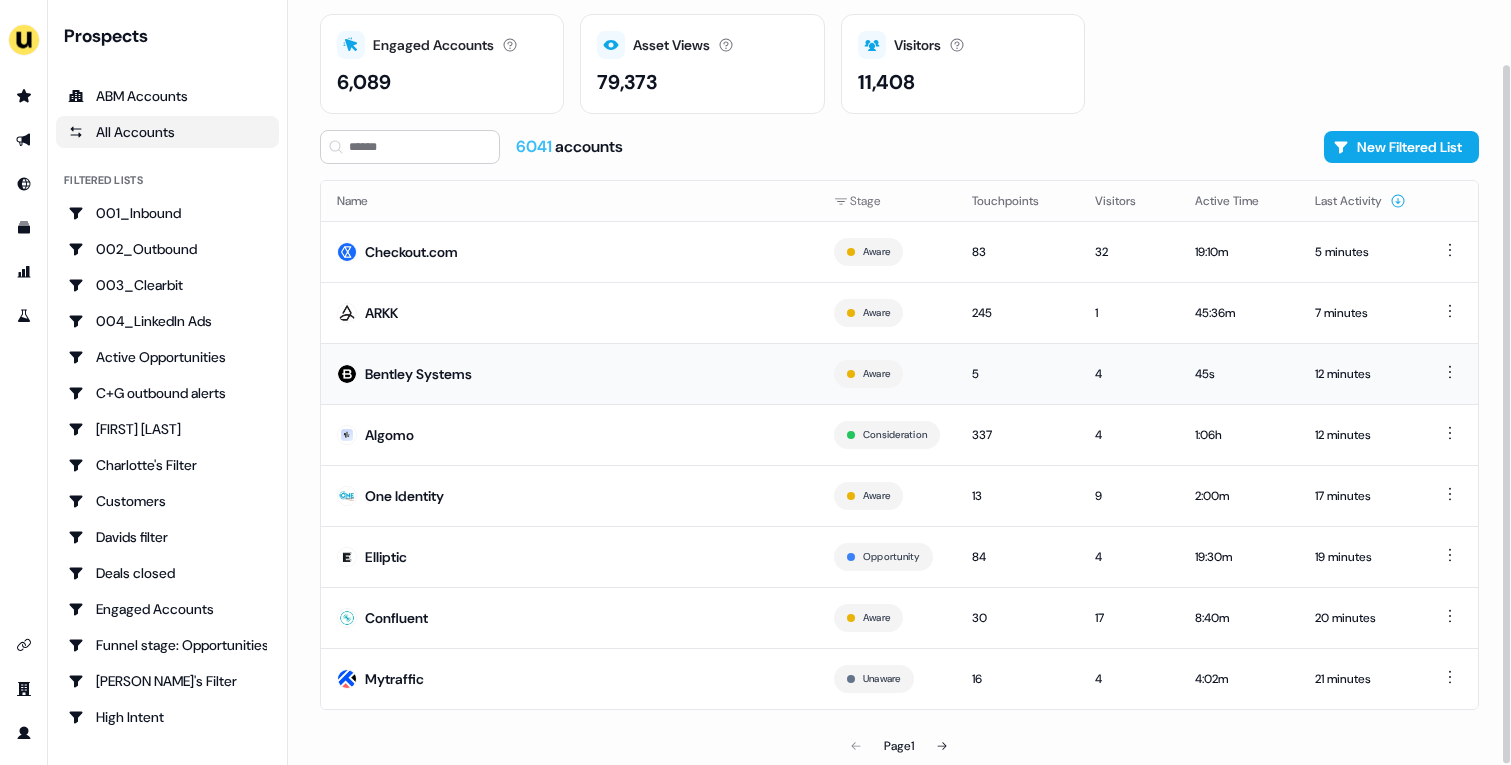 click on "Bentley Systems" at bounding box center (569, 373) 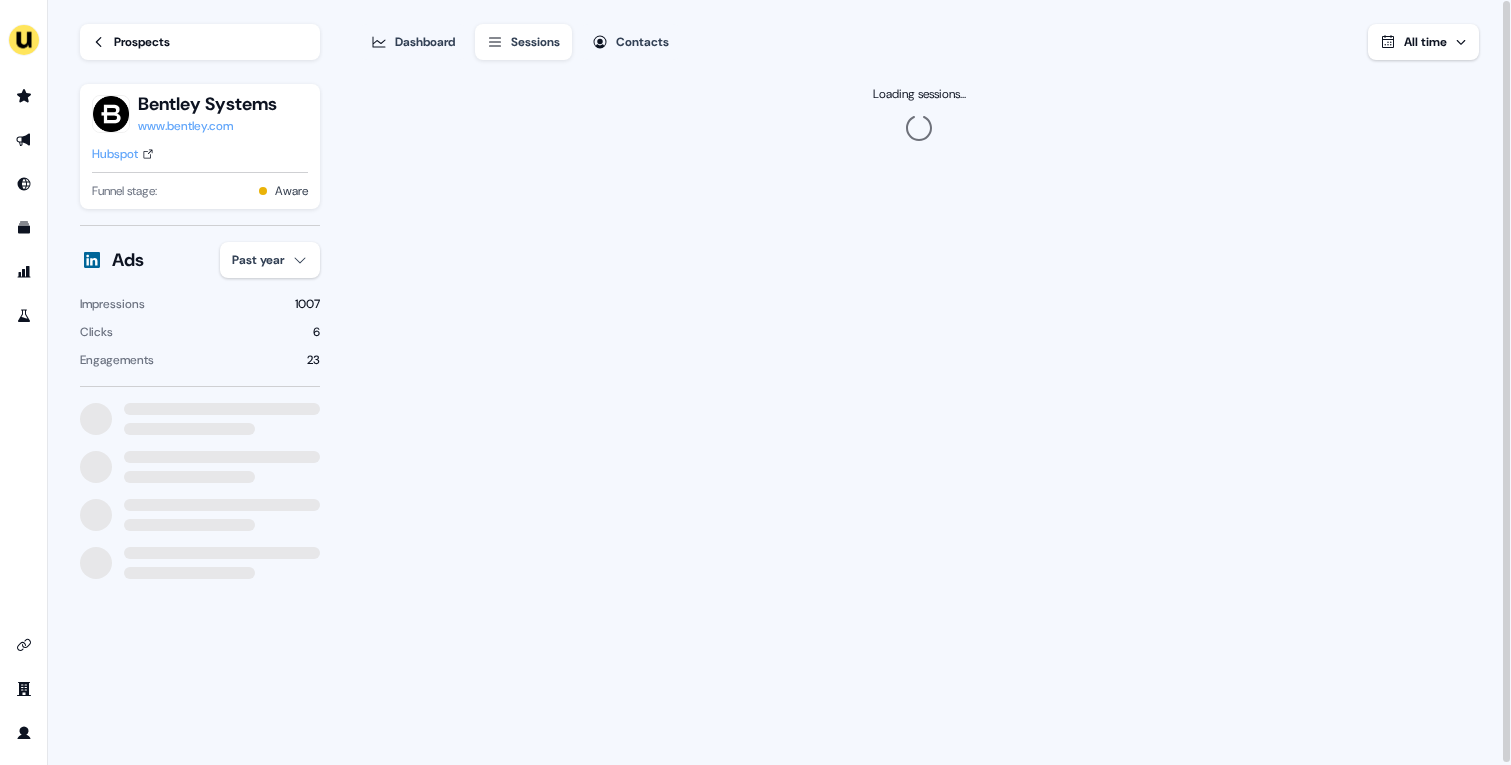 click on "For the best experience switch devices to a bigger screen. Go to Userled.io Loading... Prospects Bentley Systems www.bentley.com Hubspot Funnel stage: Aware Ads Past year Impressions 1007 Clicks 6 Engagements 23 Dashboard Sessions Contacts All time Loading sessions... 4" at bounding box center [755, 382] 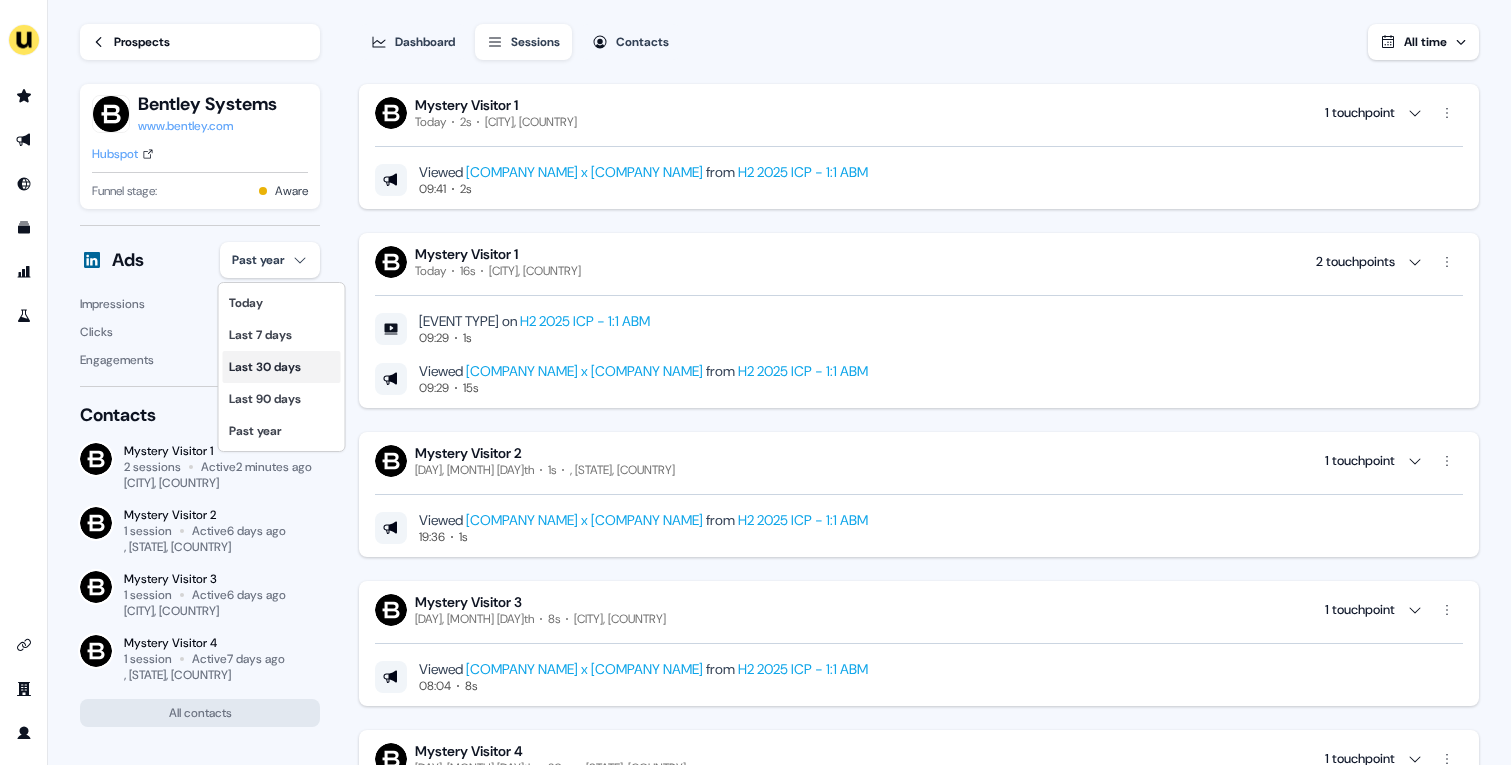 click on "Last 30 days" at bounding box center [282, 367] 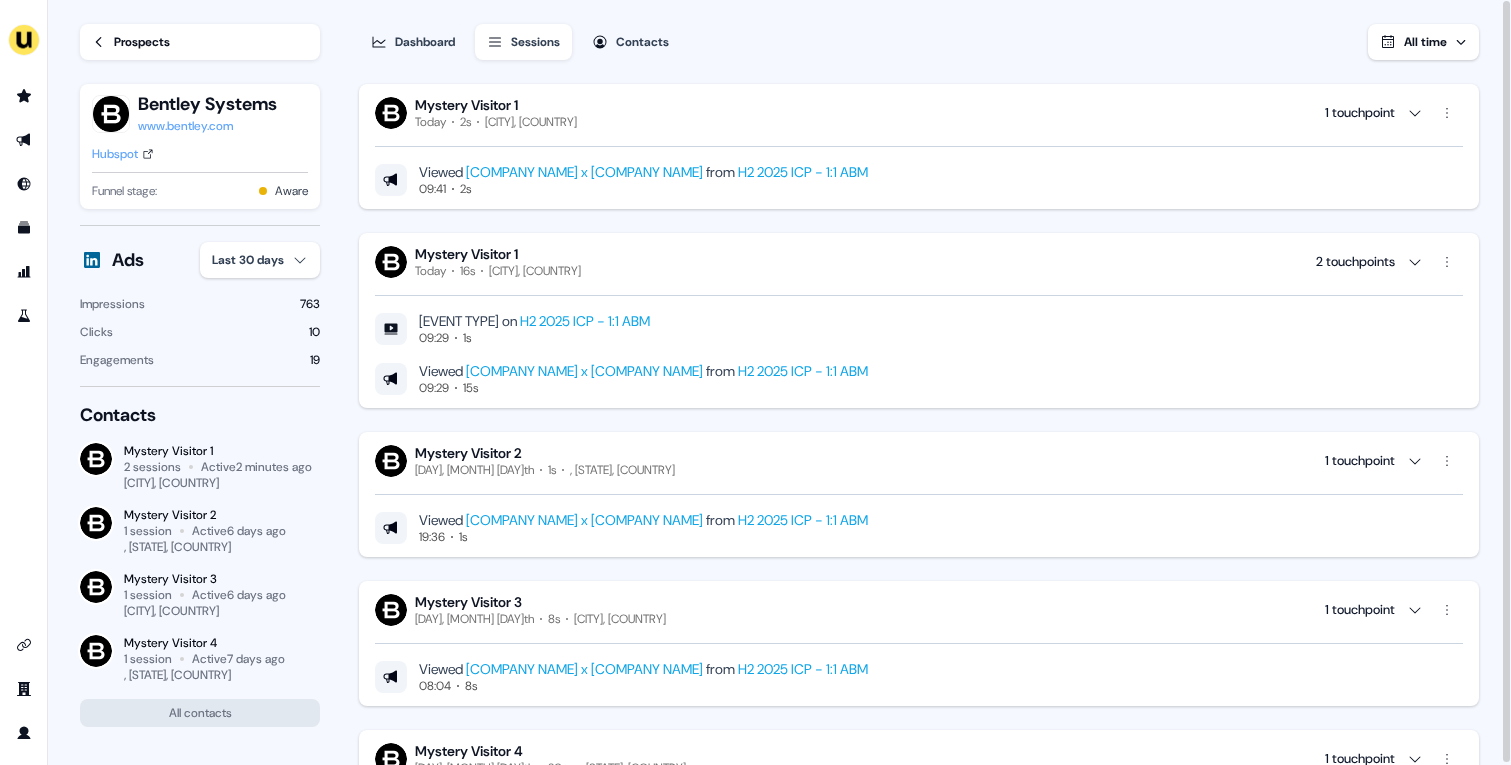 type 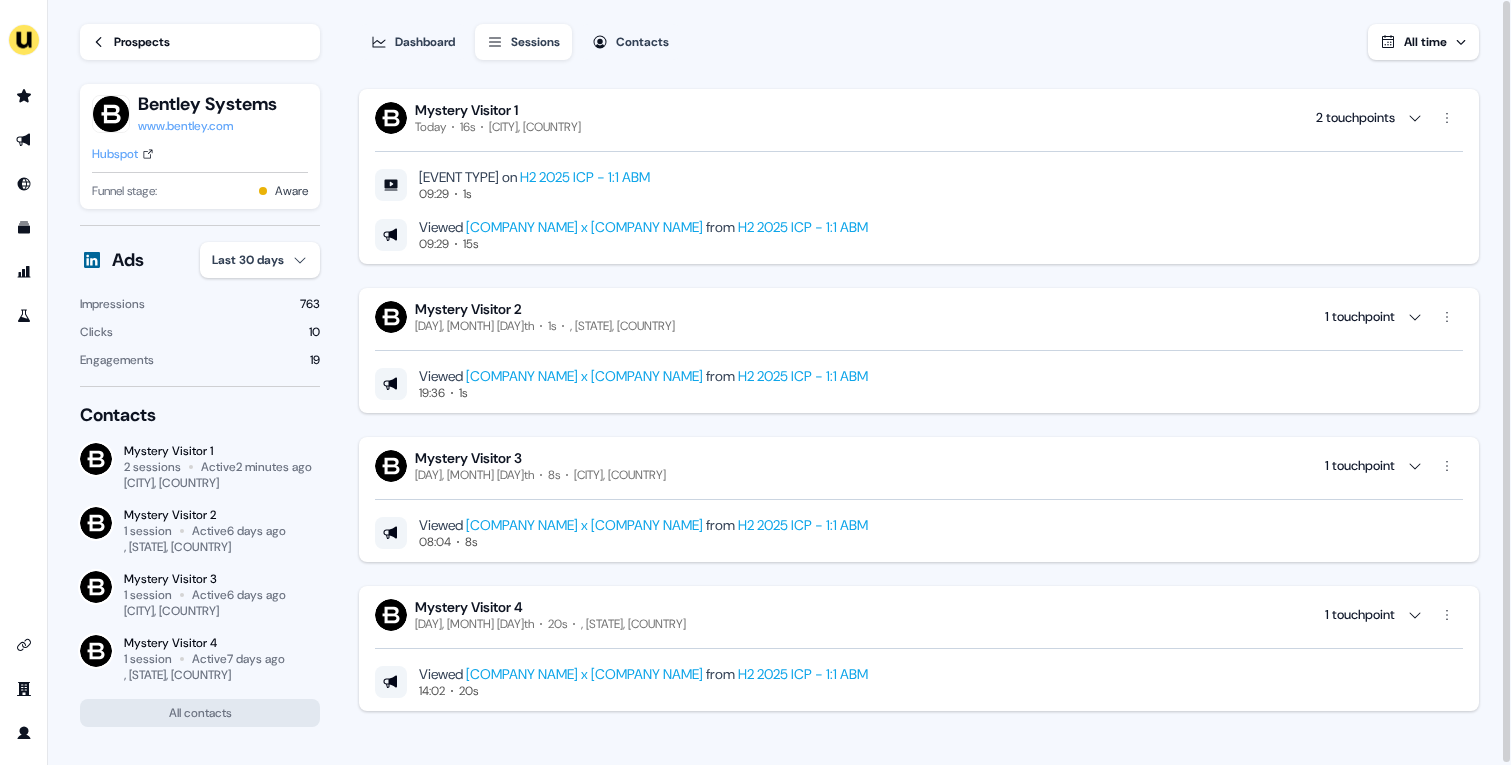 scroll, scrollTop: 0, scrollLeft: 0, axis: both 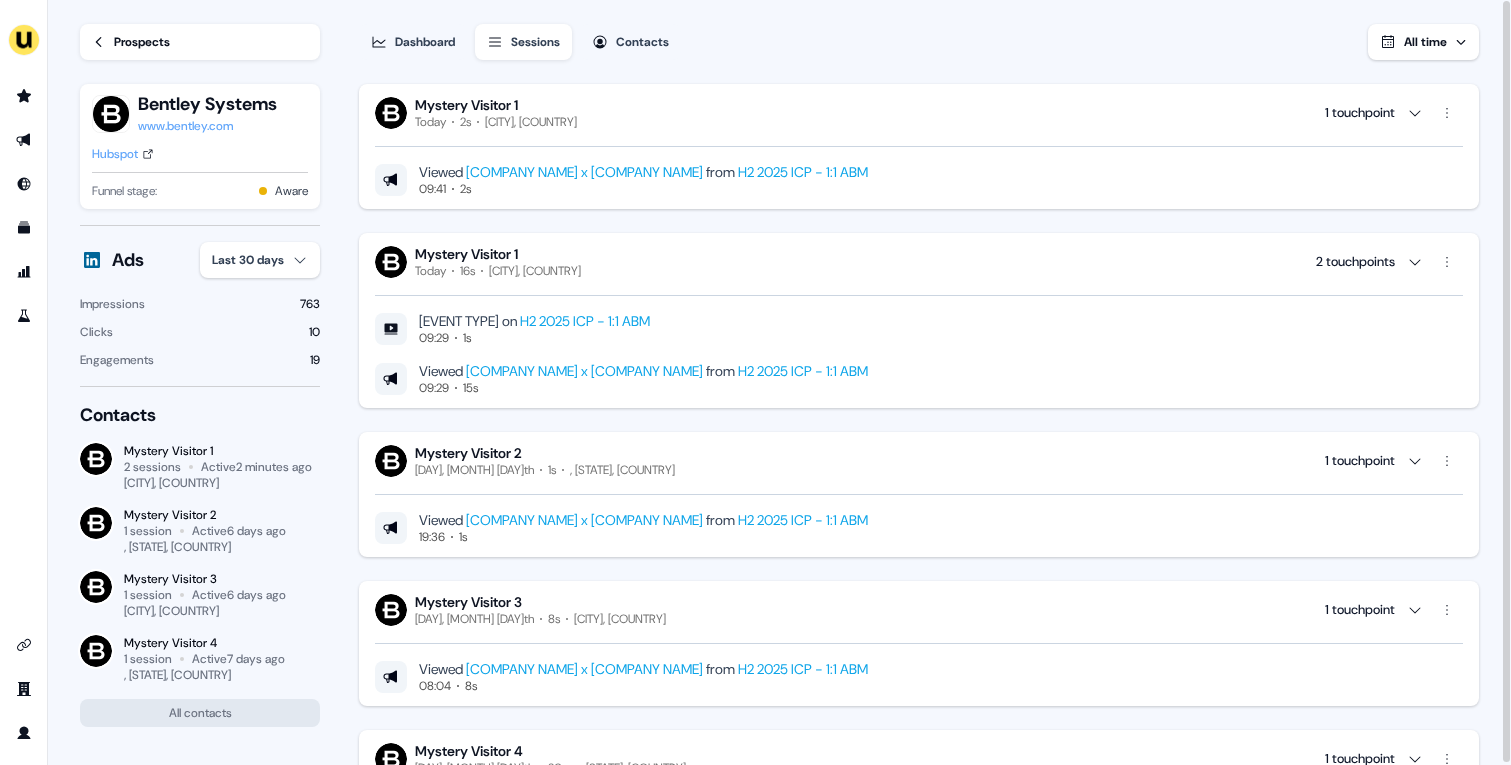 click on "Prospects" at bounding box center (142, 42) 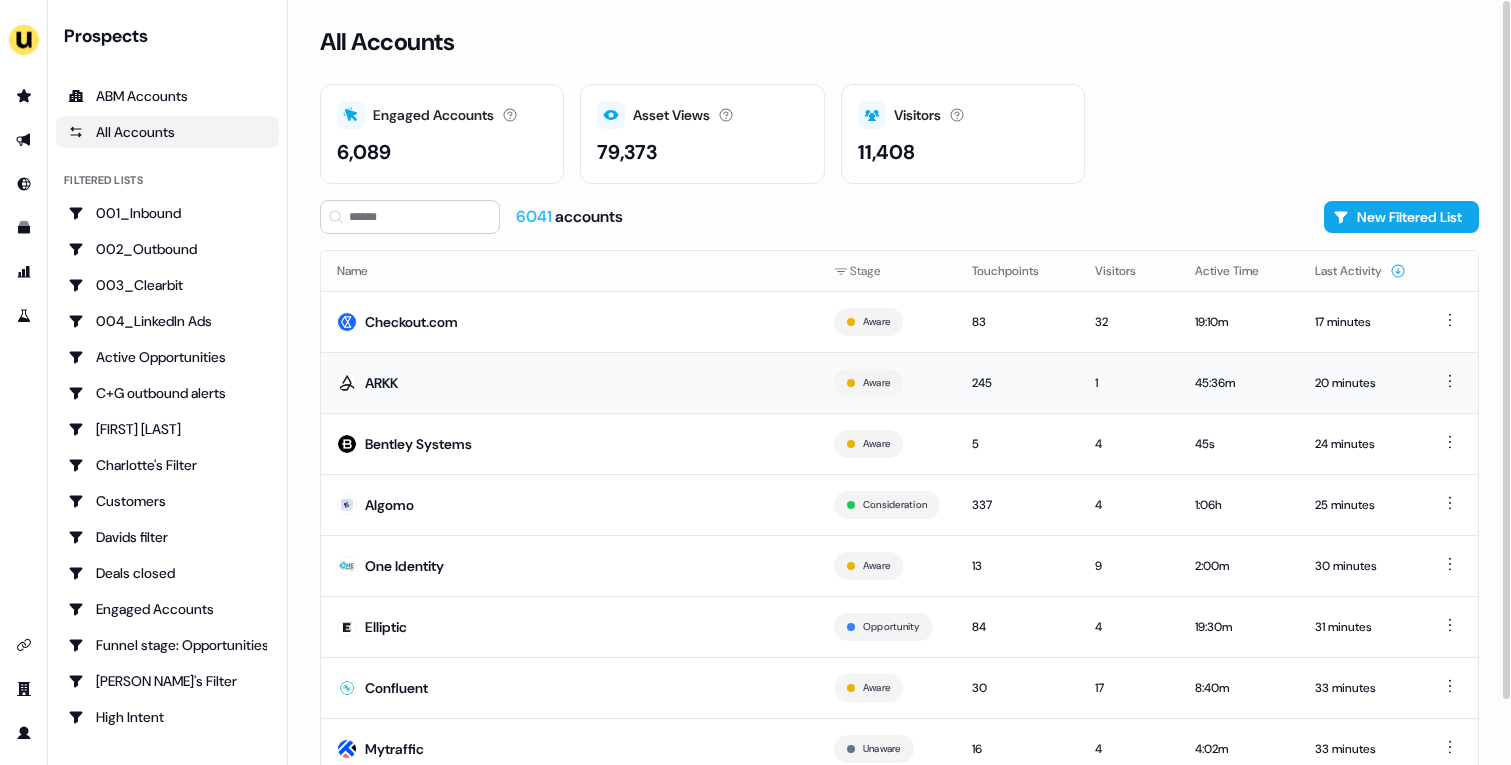 scroll, scrollTop: 70, scrollLeft: 0, axis: vertical 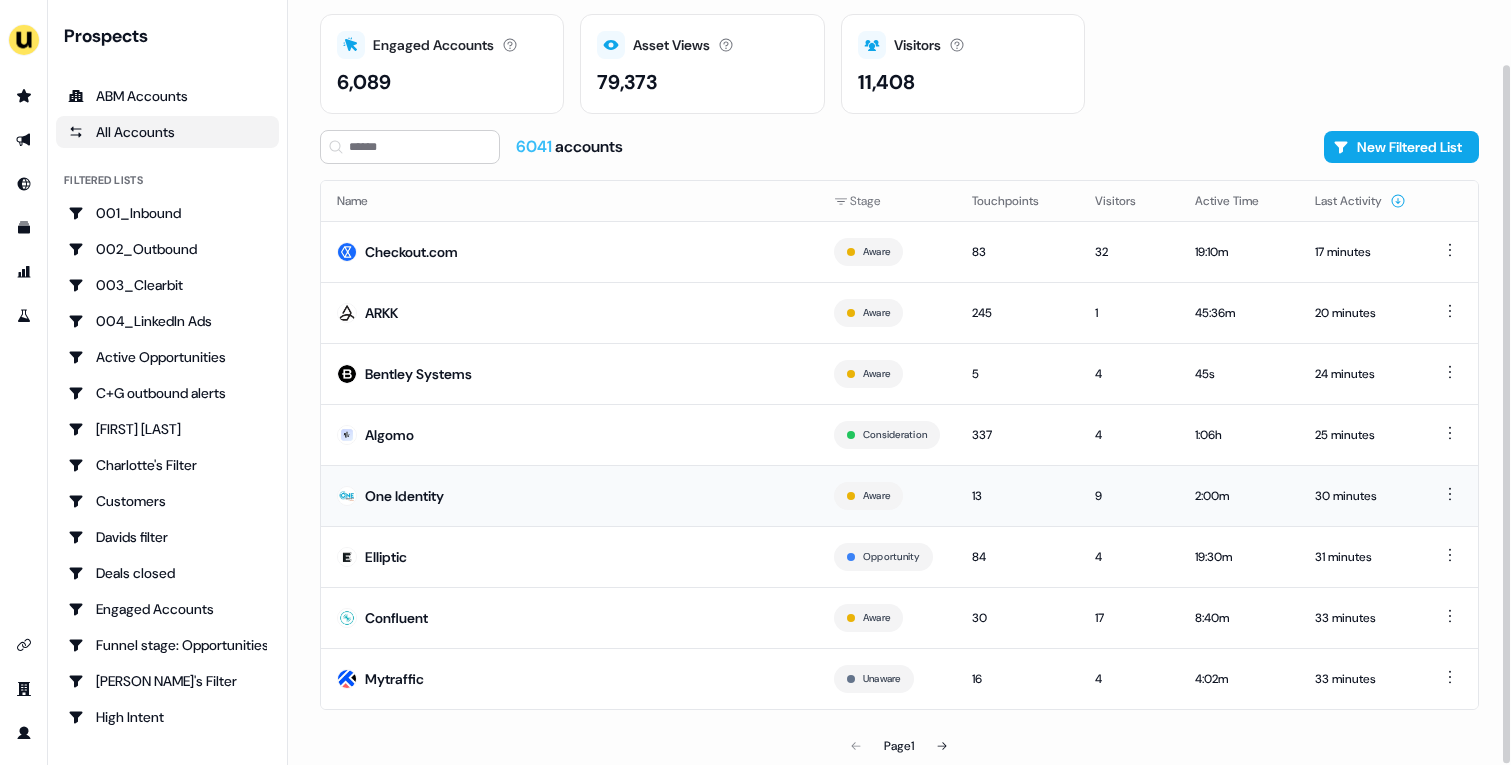 click on "One Identity" at bounding box center (569, 495) 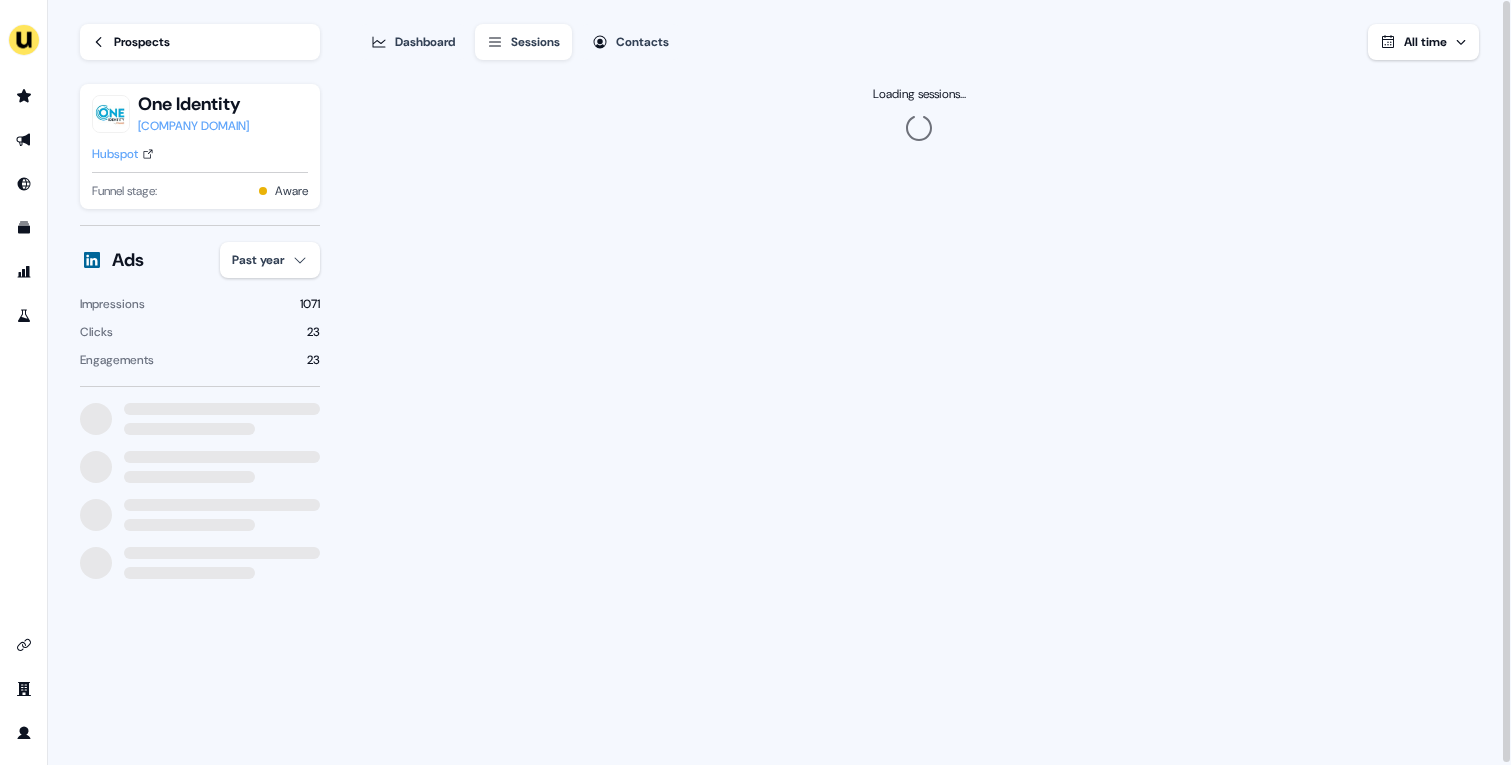 click on "For the best experience switch devices to a bigger screen. Go to Userled.io Loading... Prospects One Identity oneidentity.com Hubspot Funnel stage: Aware Ads Past year Impressions 1071 Clicks 23 Engagements 23 Dashboard Sessions Contacts All time Loading sessions... 4" at bounding box center (755, 382) 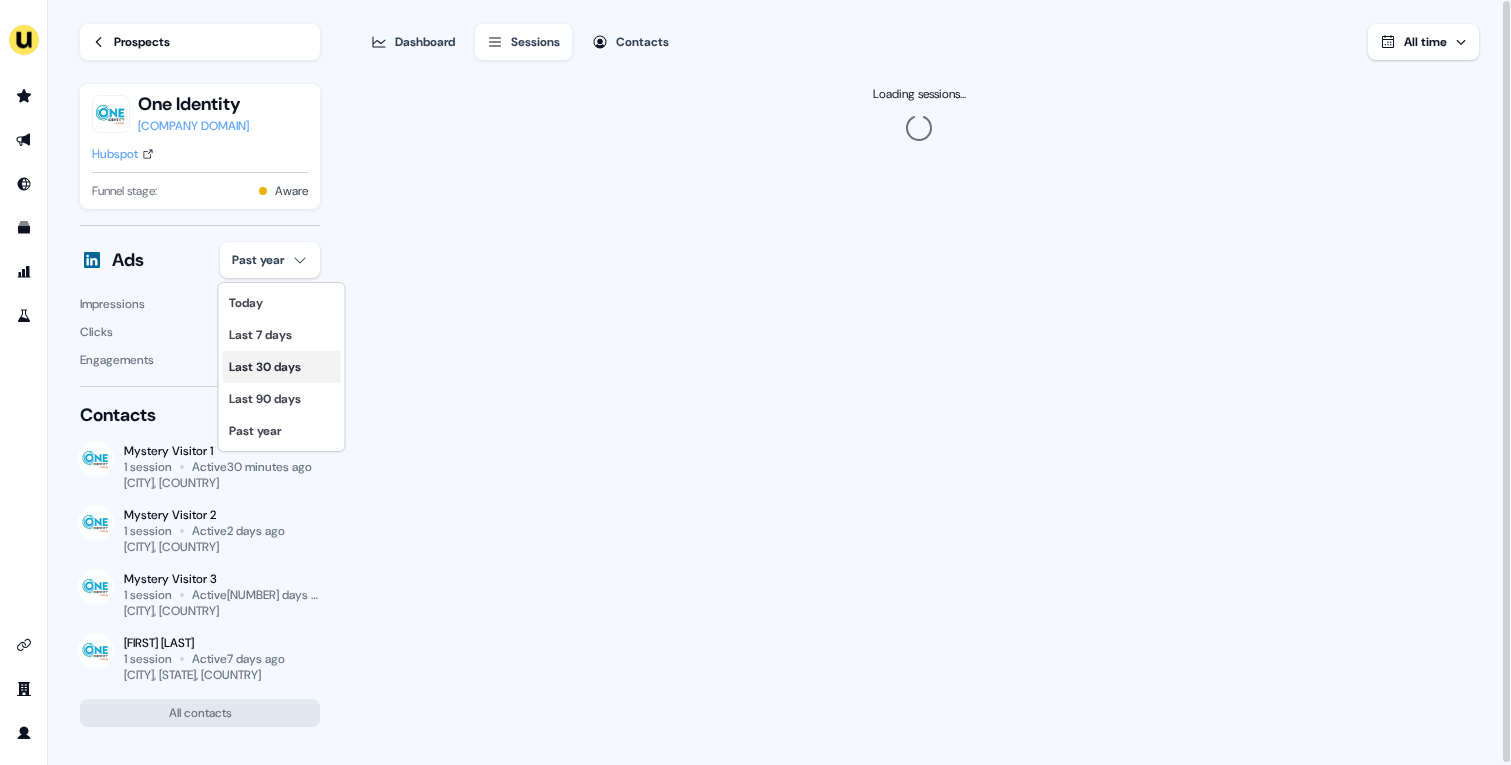 click on "Last 30 days" at bounding box center (282, 367) 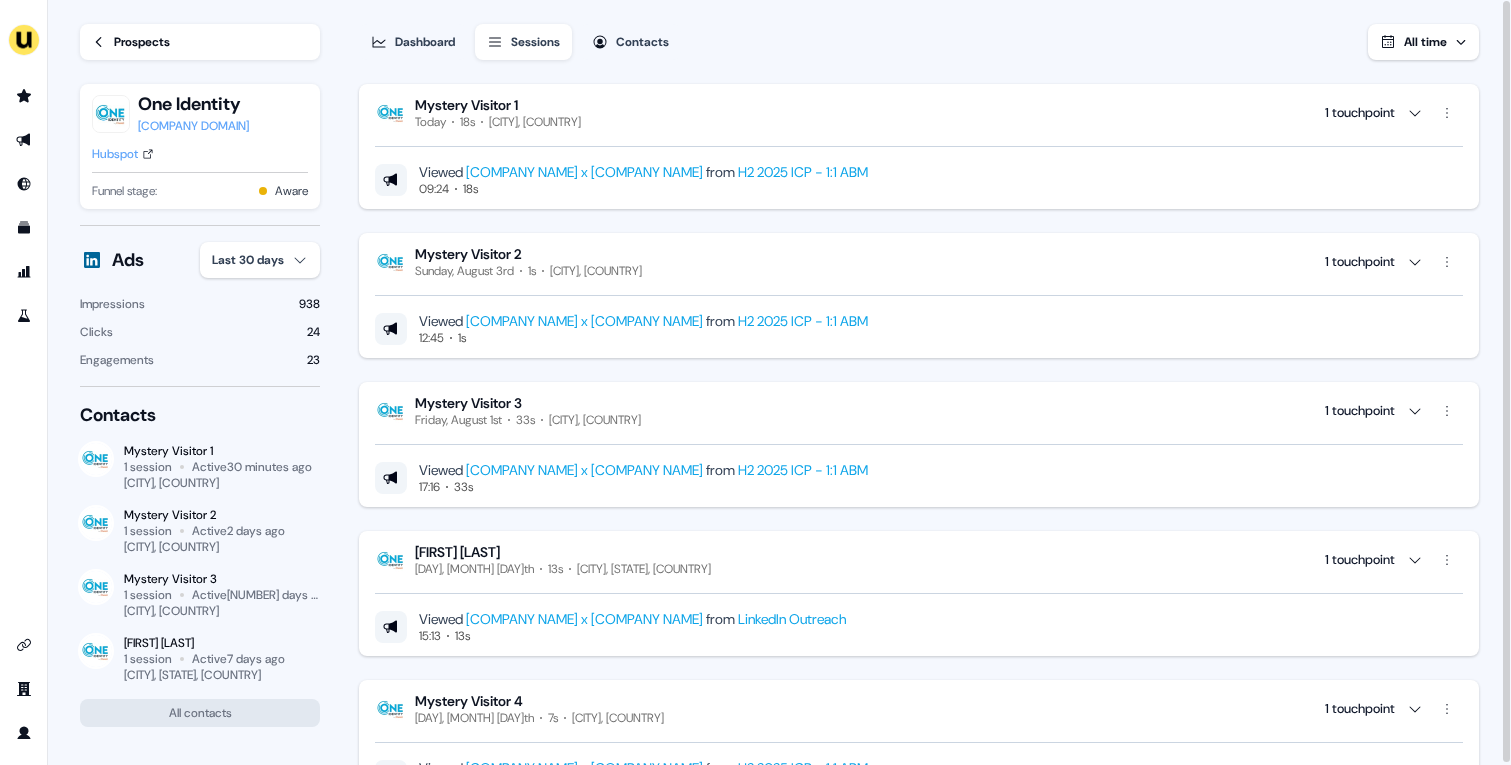 click on "Hubspot" at bounding box center (115, 154) 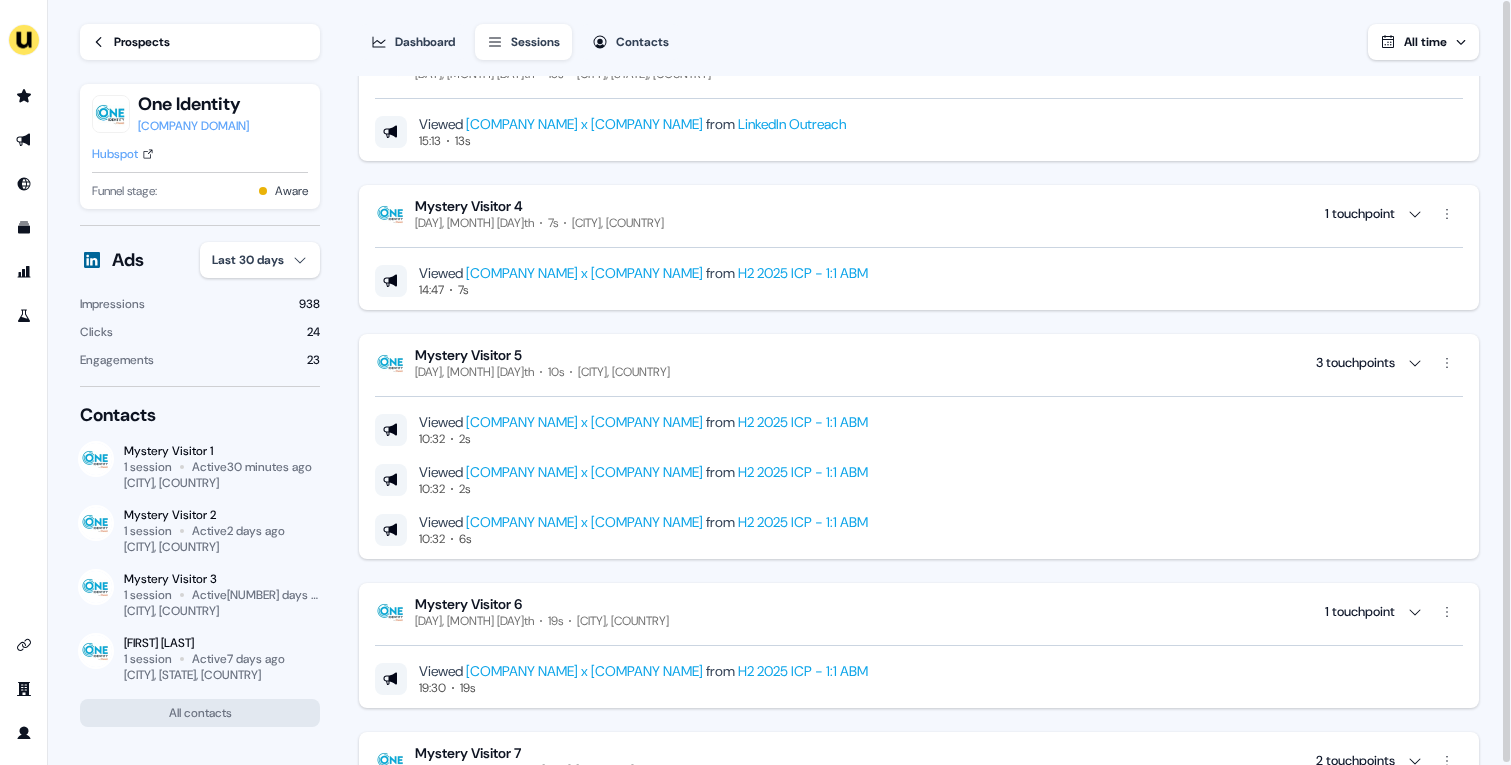scroll, scrollTop: 500, scrollLeft: 0, axis: vertical 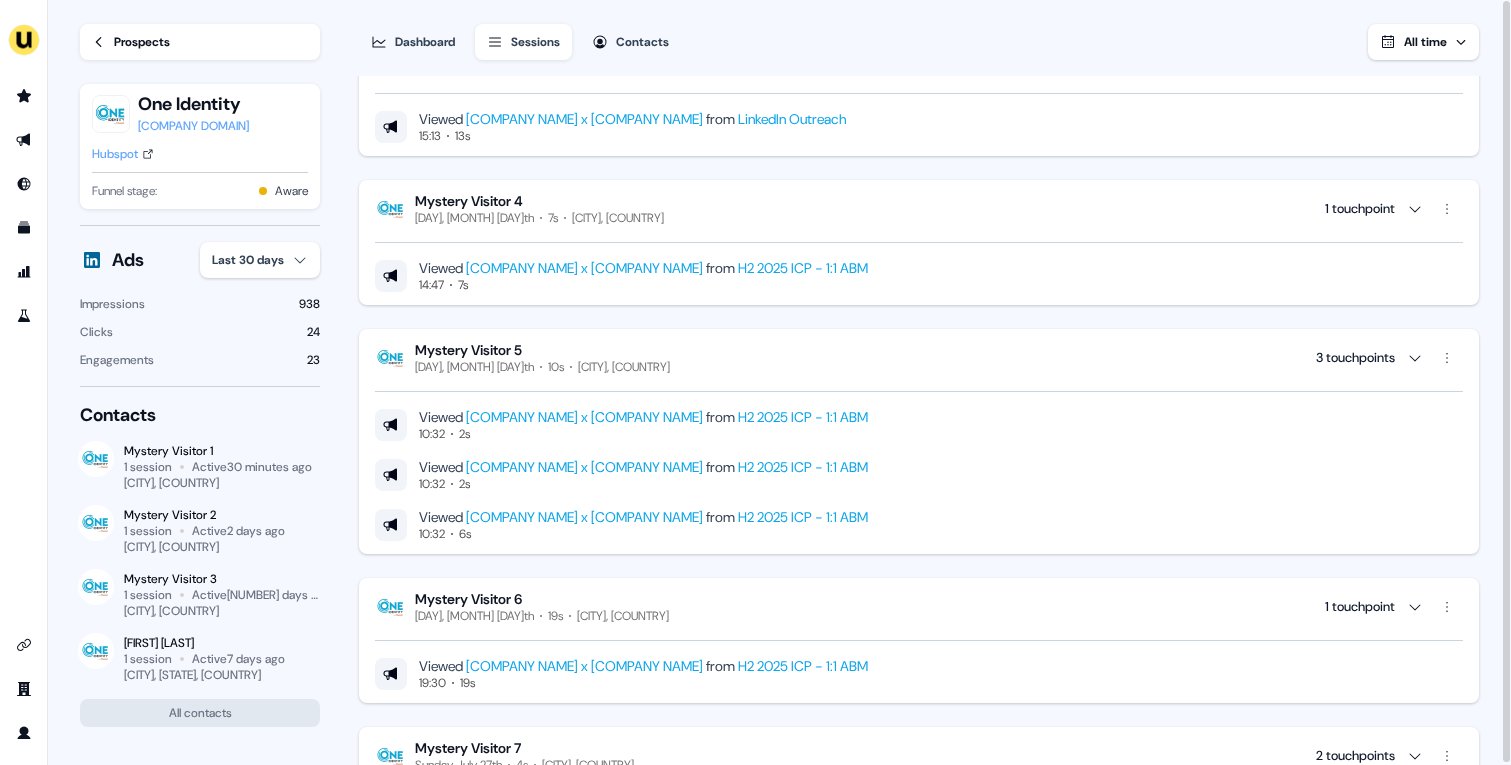 click on "Prospects" at bounding box center (200, 42) 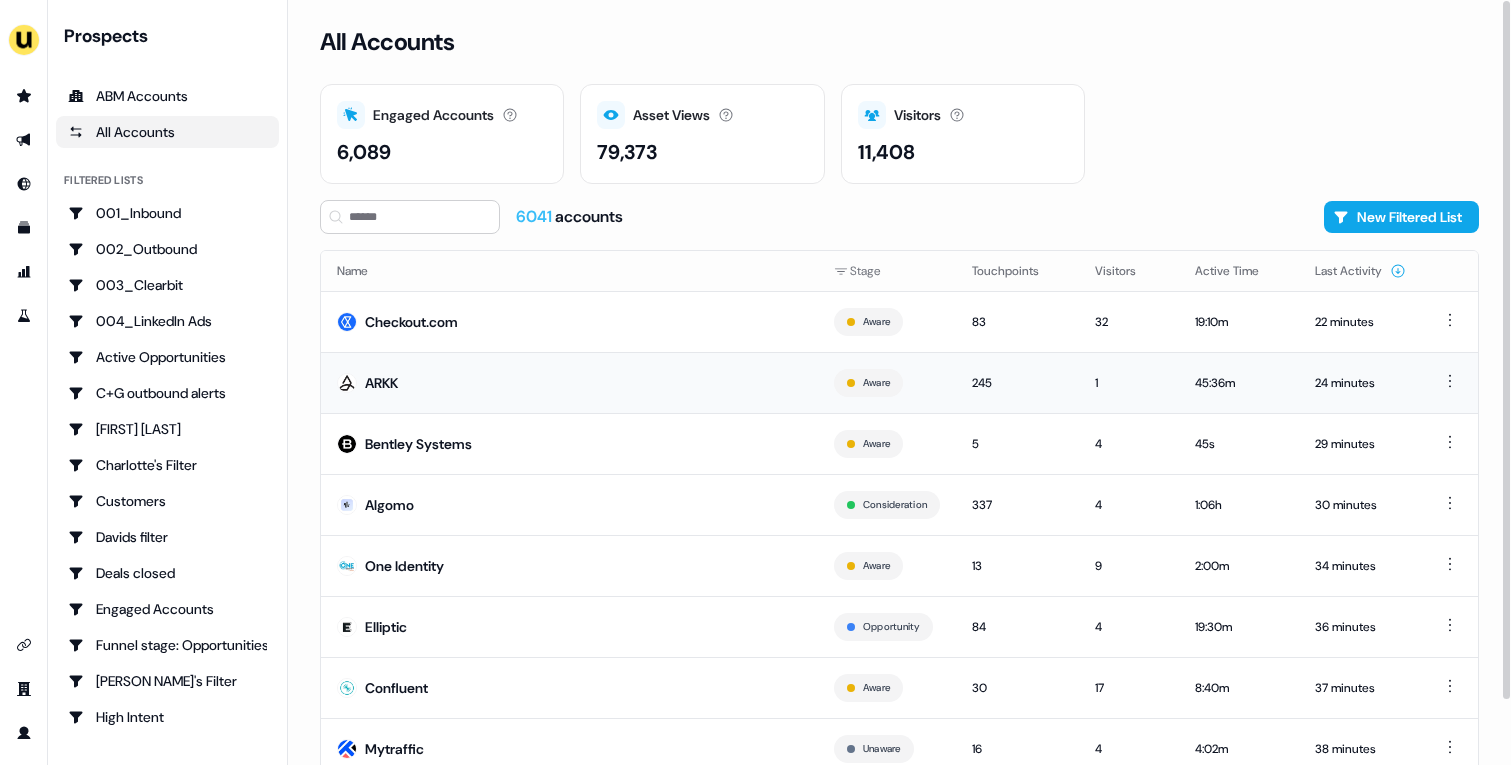 scroll, scrollTop: 70, scrollLeft: 0, axis: vertical 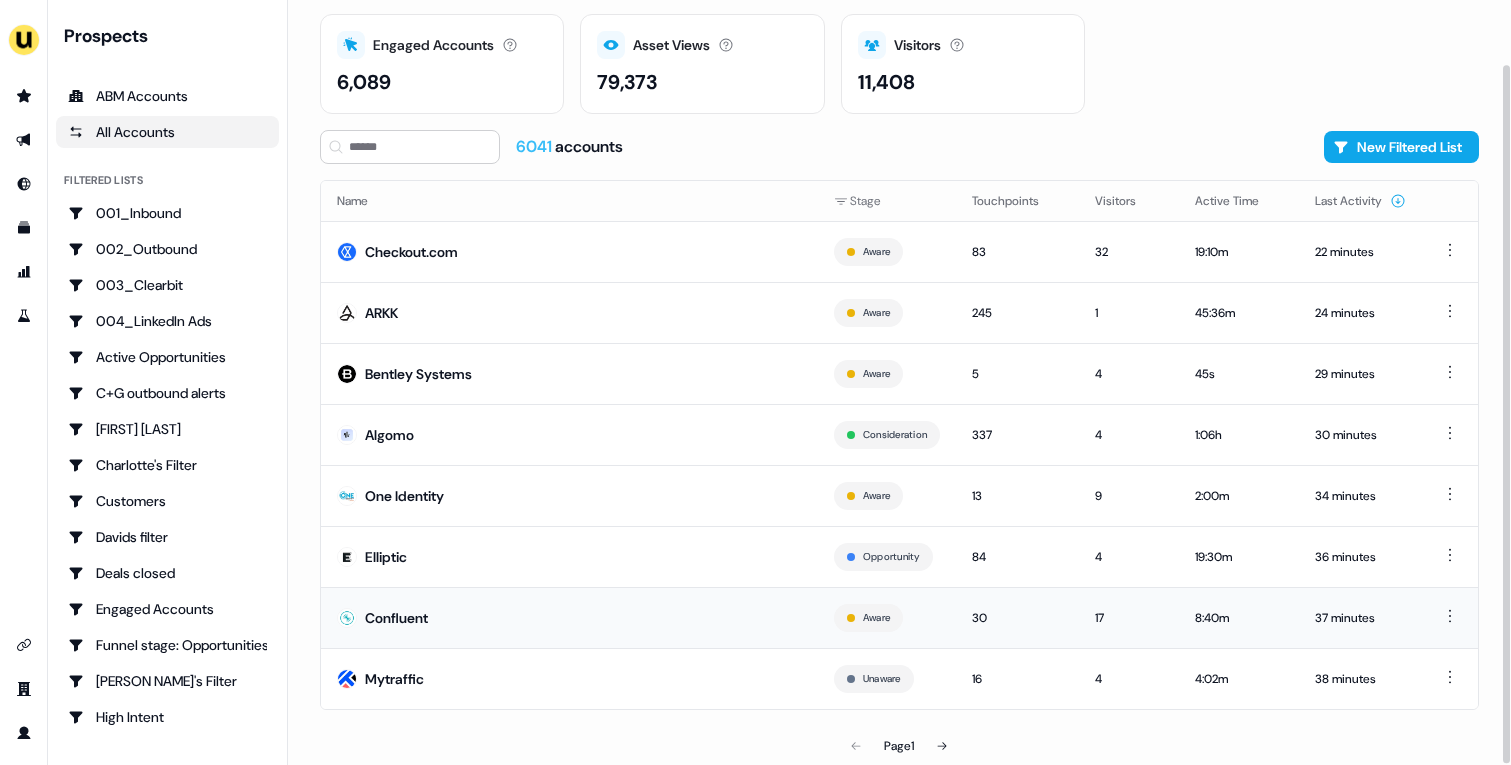 click on "Confluent" at bounding box center [569, 617] 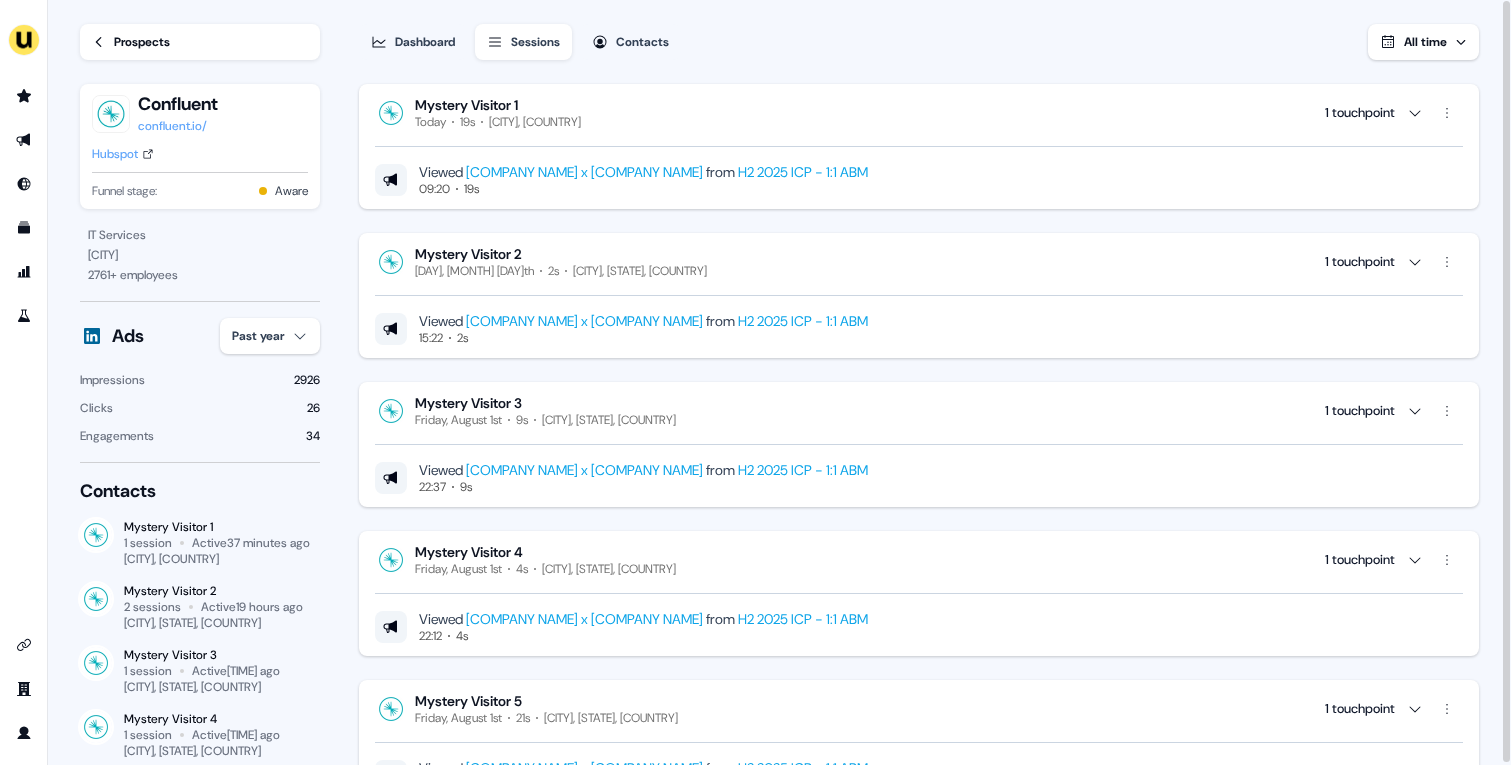 click on "Hubspot" at bounding box center (115, 154) 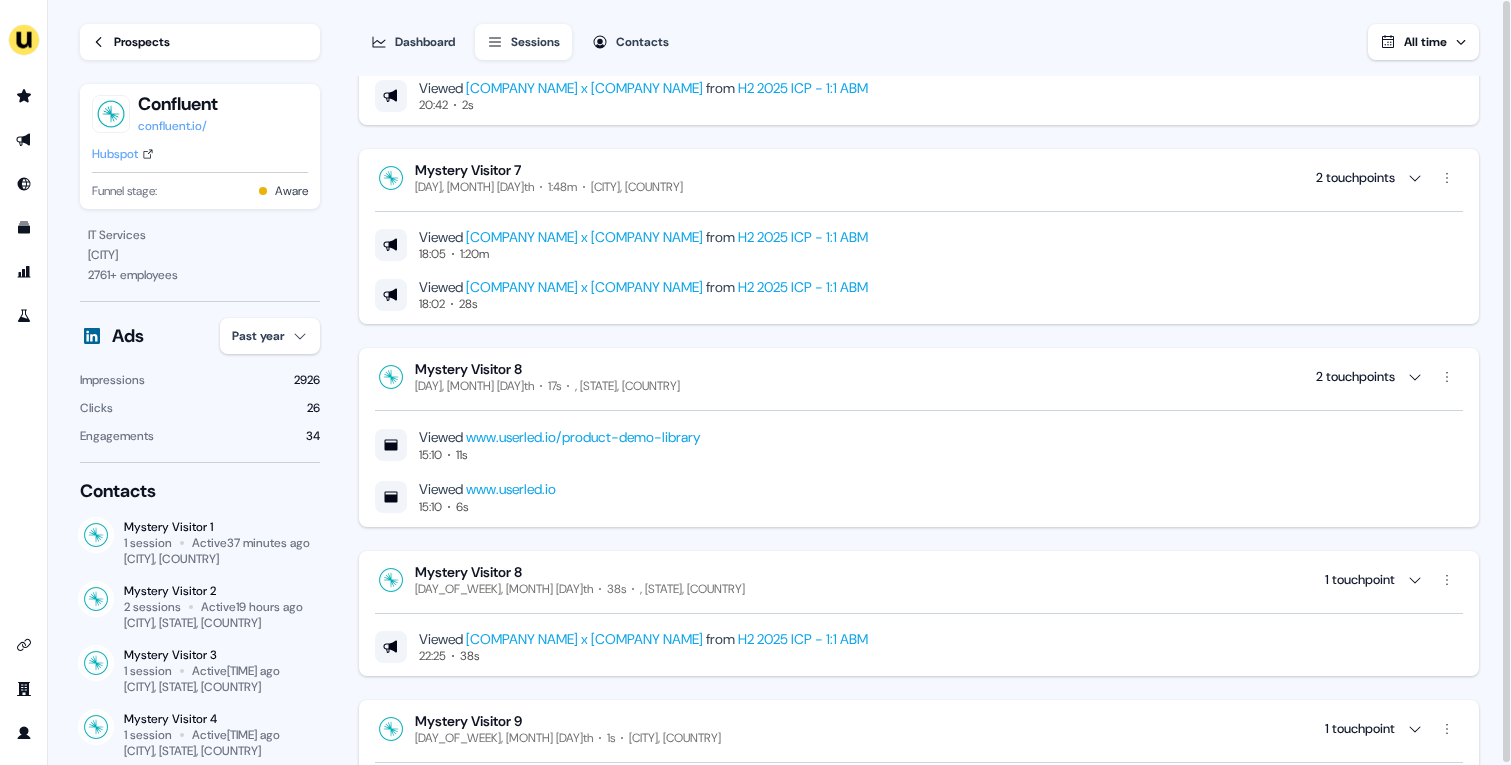 scroll, scrollTop: 983, scrollLeft: 0, axis: vertical 